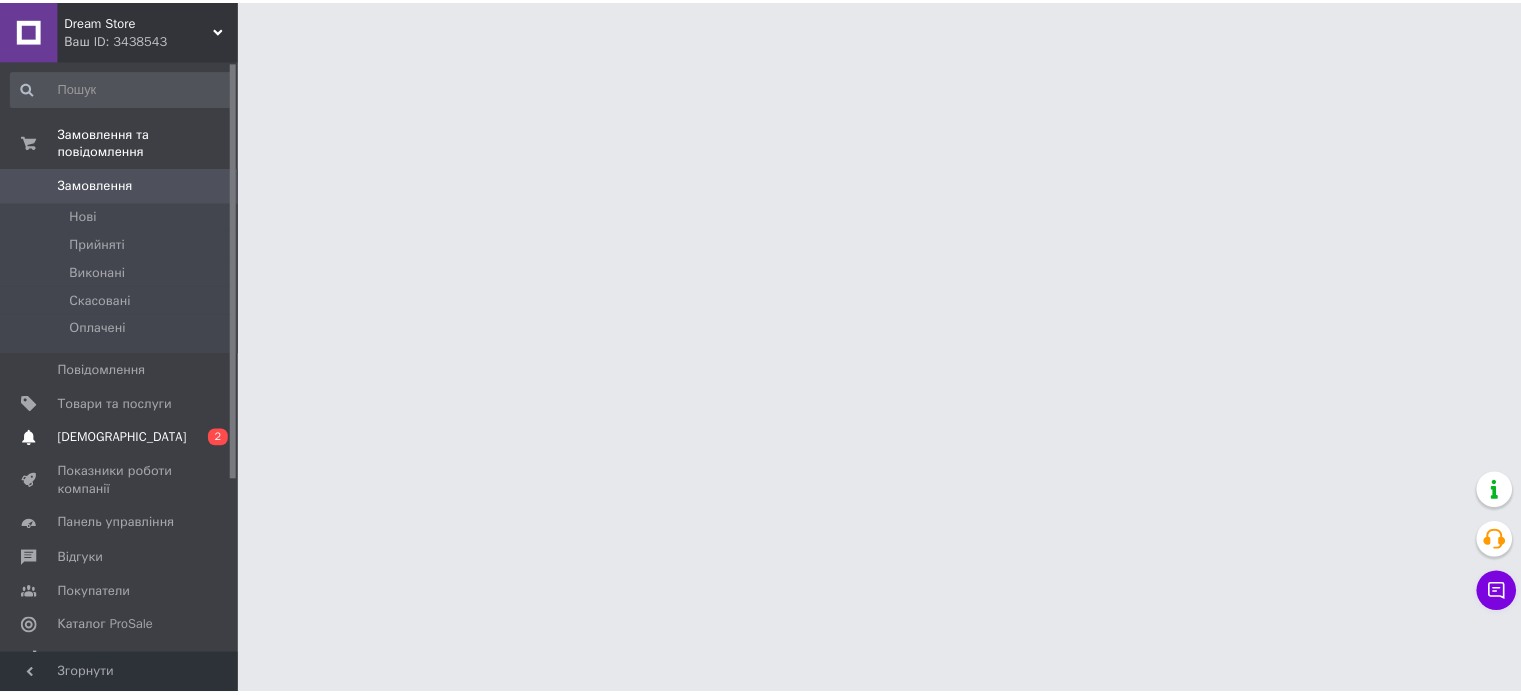 scroll, scrollTop: 0, scrollLeft: 0, axis: both 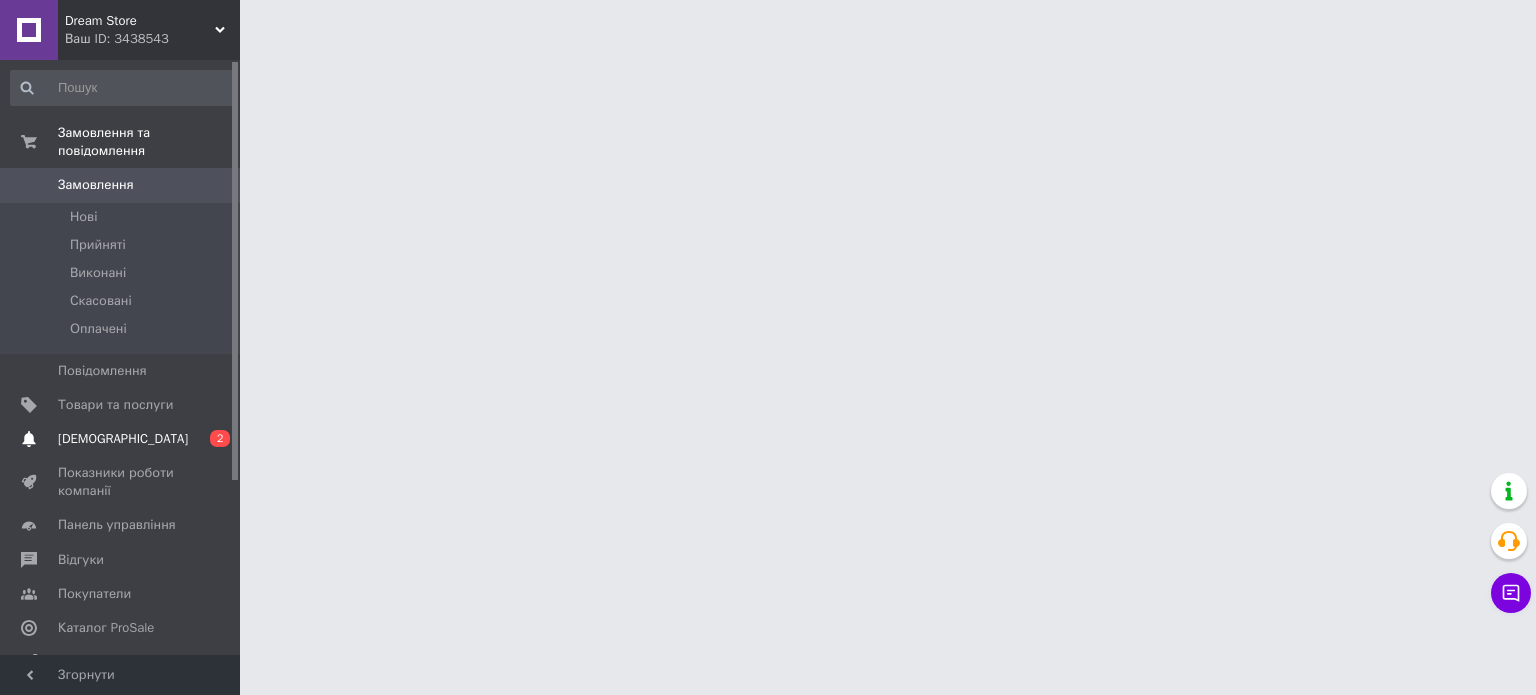 click on "[DEMOGRAPHIC_DATA]" at bounding box center [121, 439] 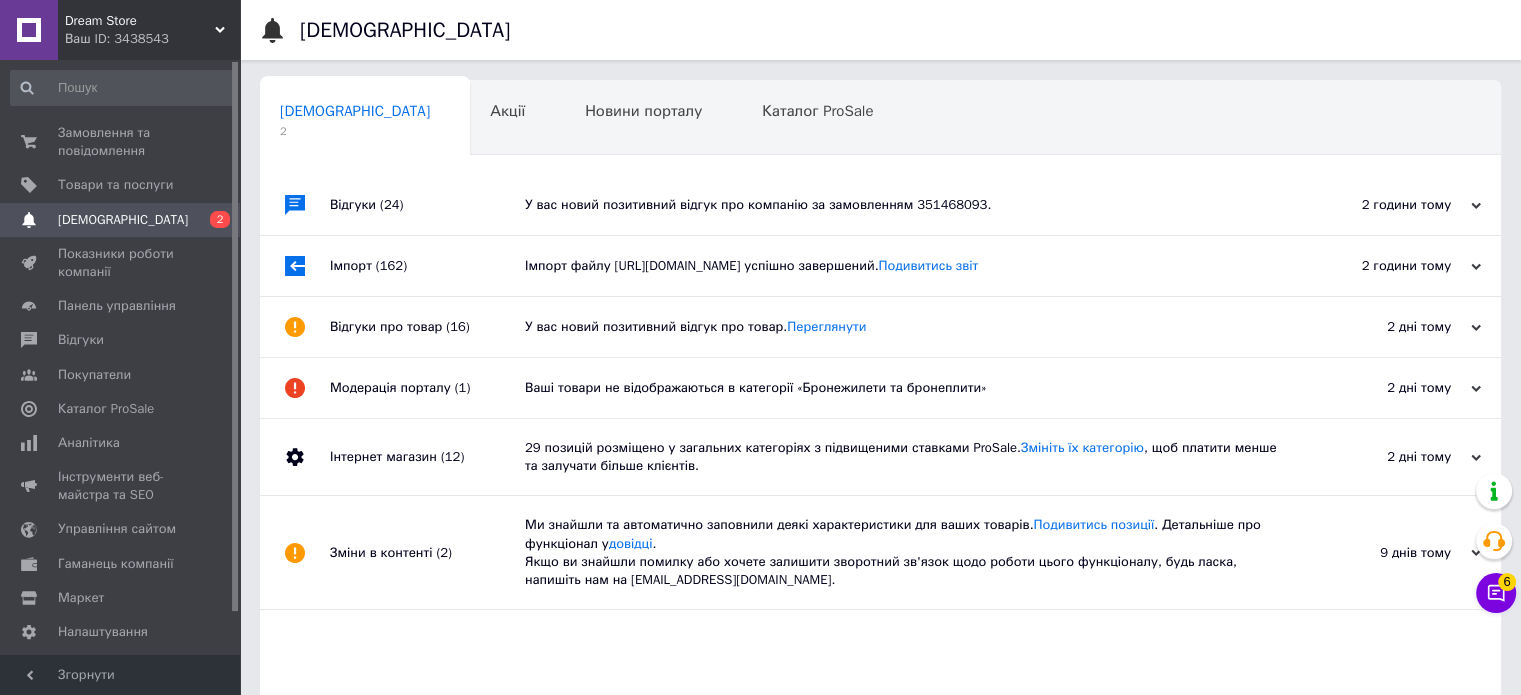 click on "Імпорт файлу [URL][DOMAIN_NAME] успішно завершений.  Подивитись звіт" at bounding box center (903, 266) 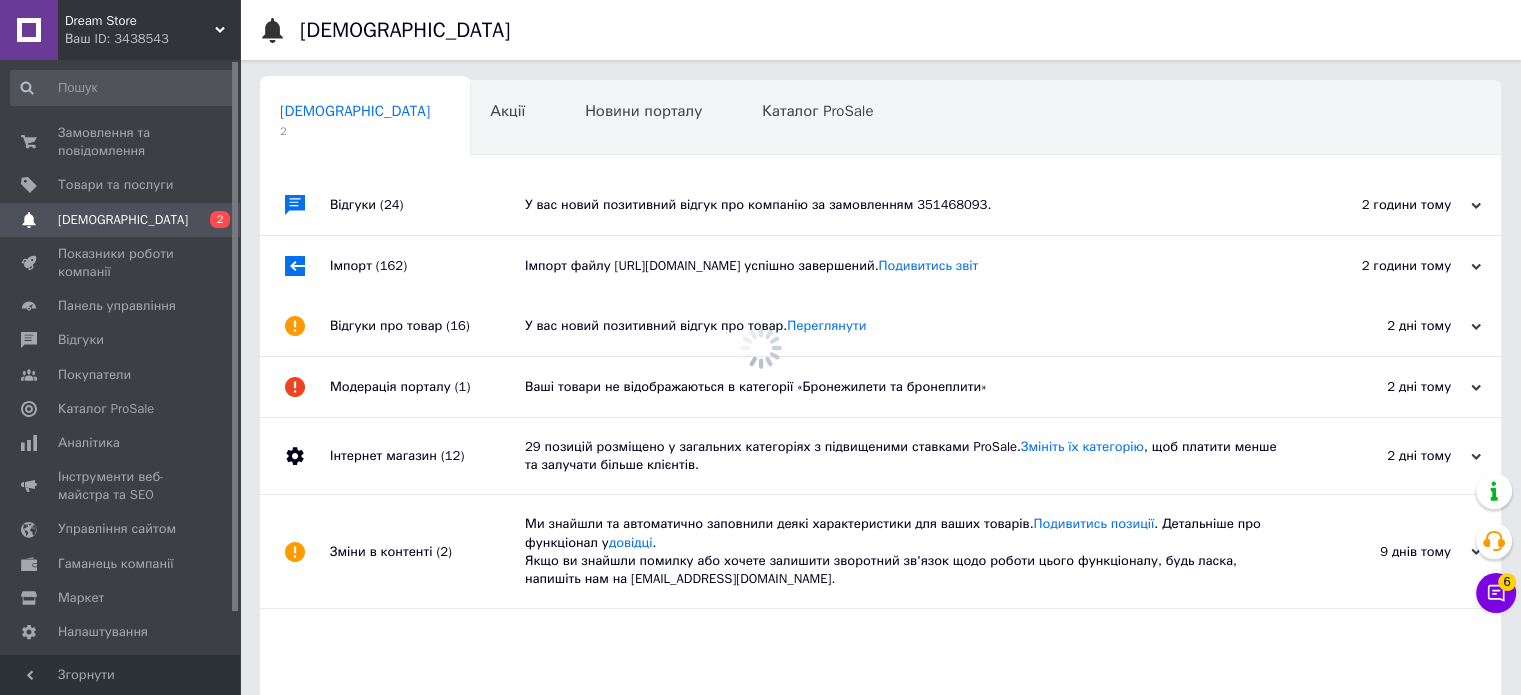 click on "У вас новий позитивний відгук про компанію за замовленням 351468093." at bounding box center [903, 205] 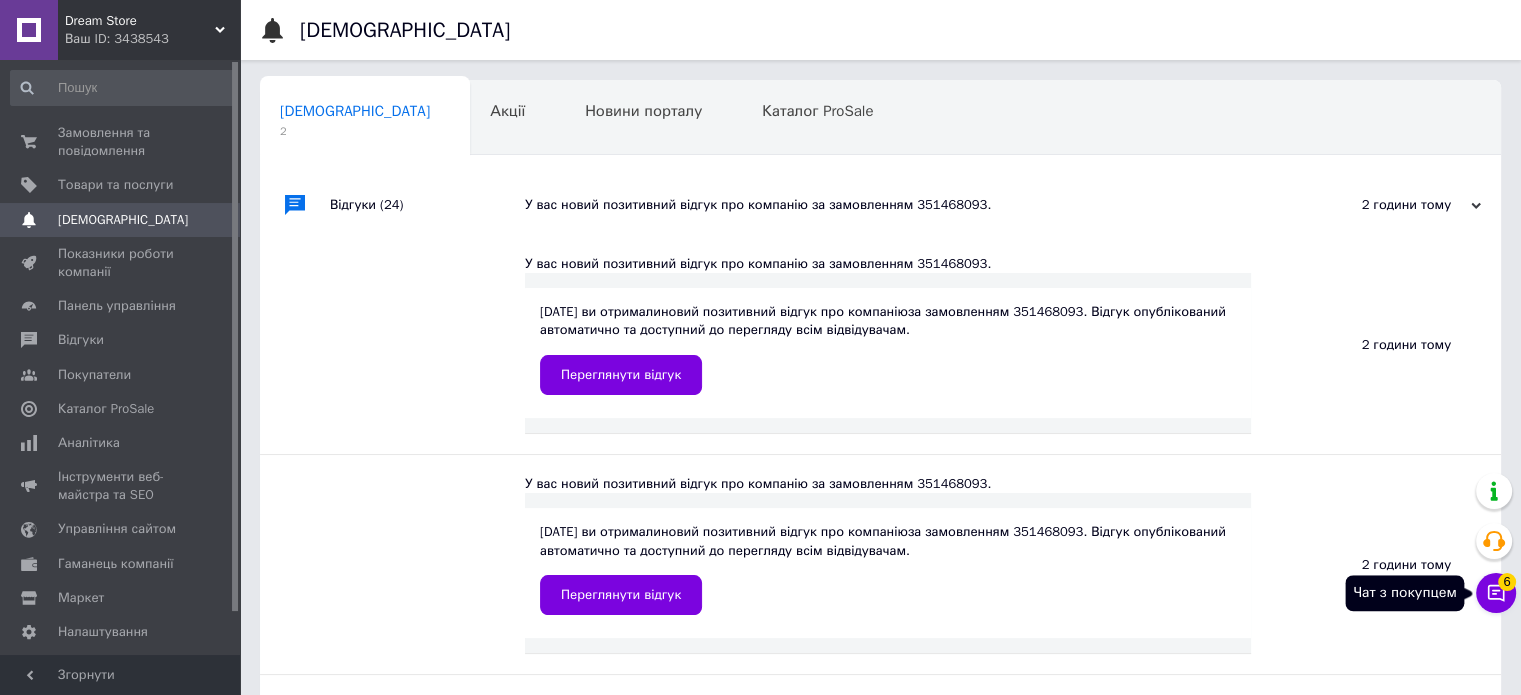 click on "Чат з покупцем 6" at bounding box center (1496, 593) 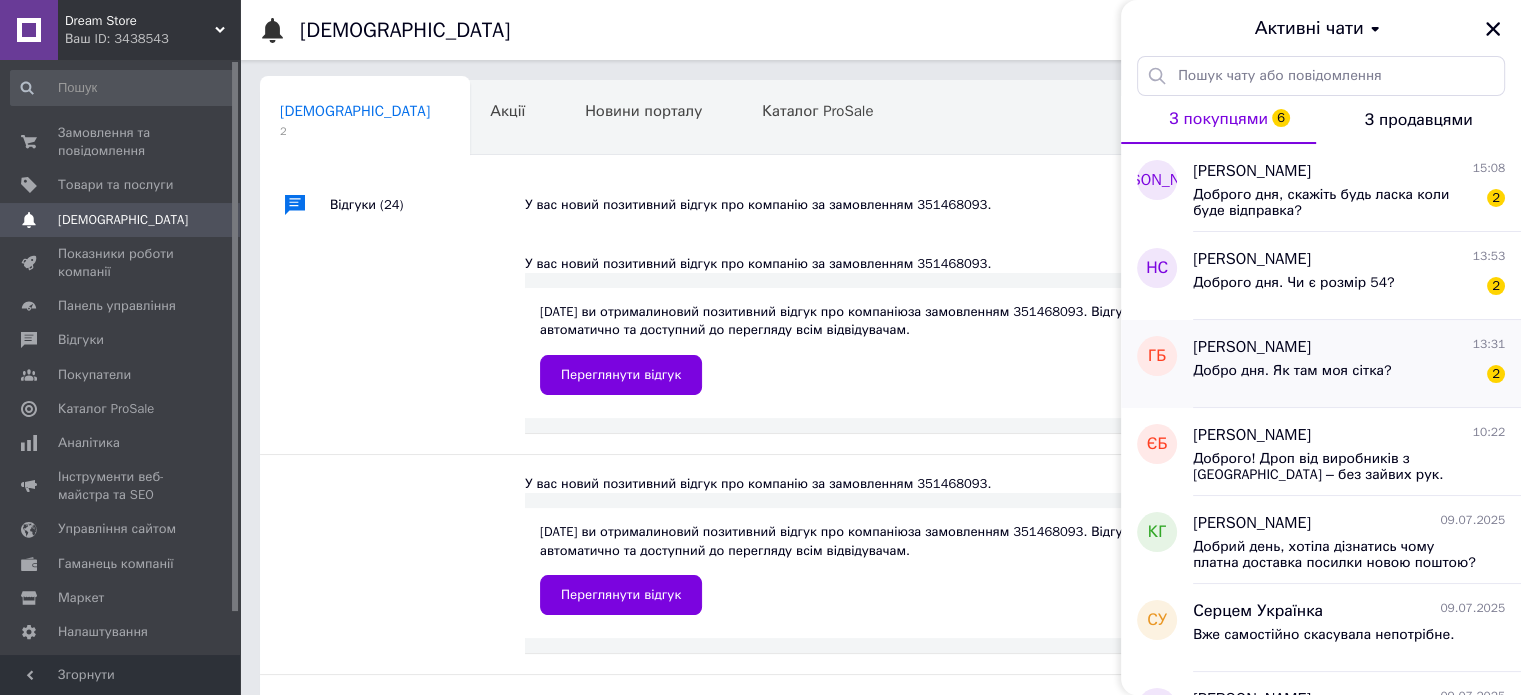 click on "[PERSON_NAME]" at bounding box center (1252, 347) 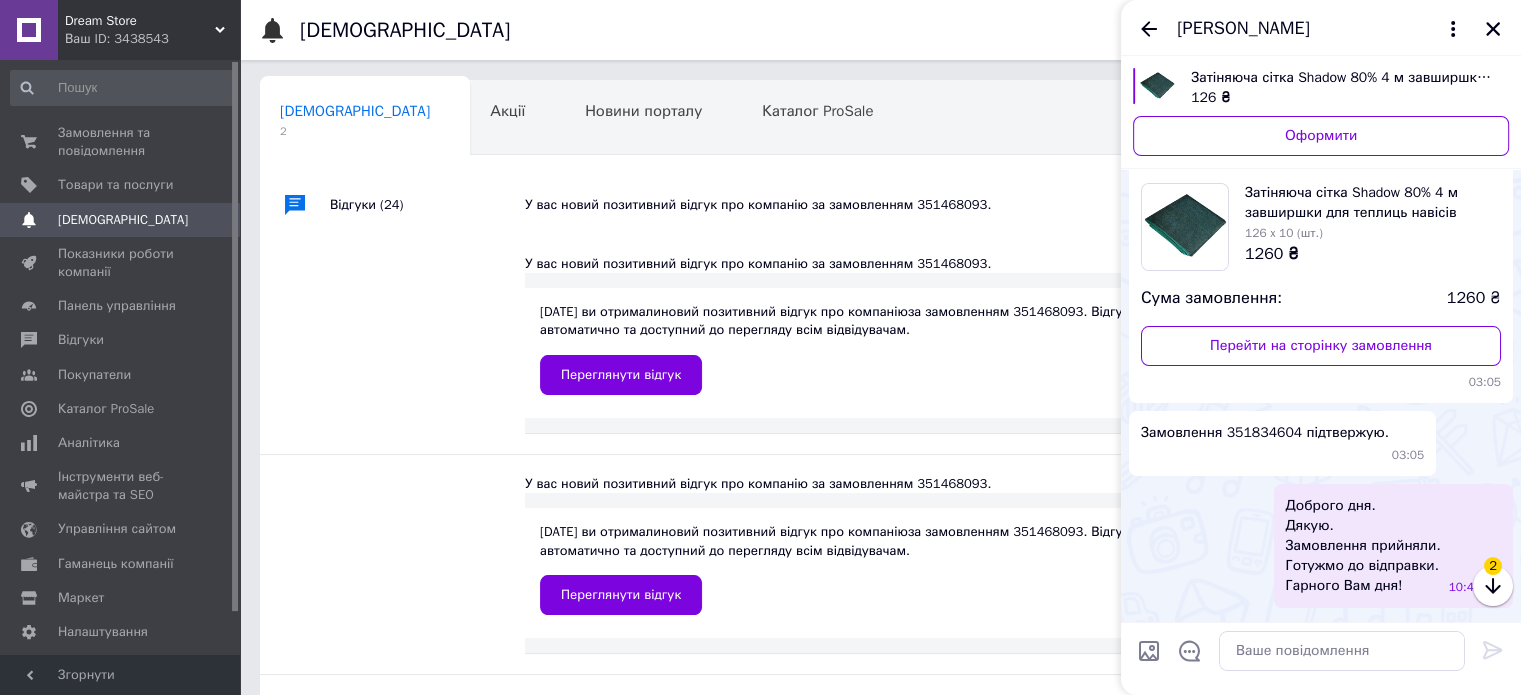 scroll, scrollTop: 642, scrollLeft: 0, axis: vertical 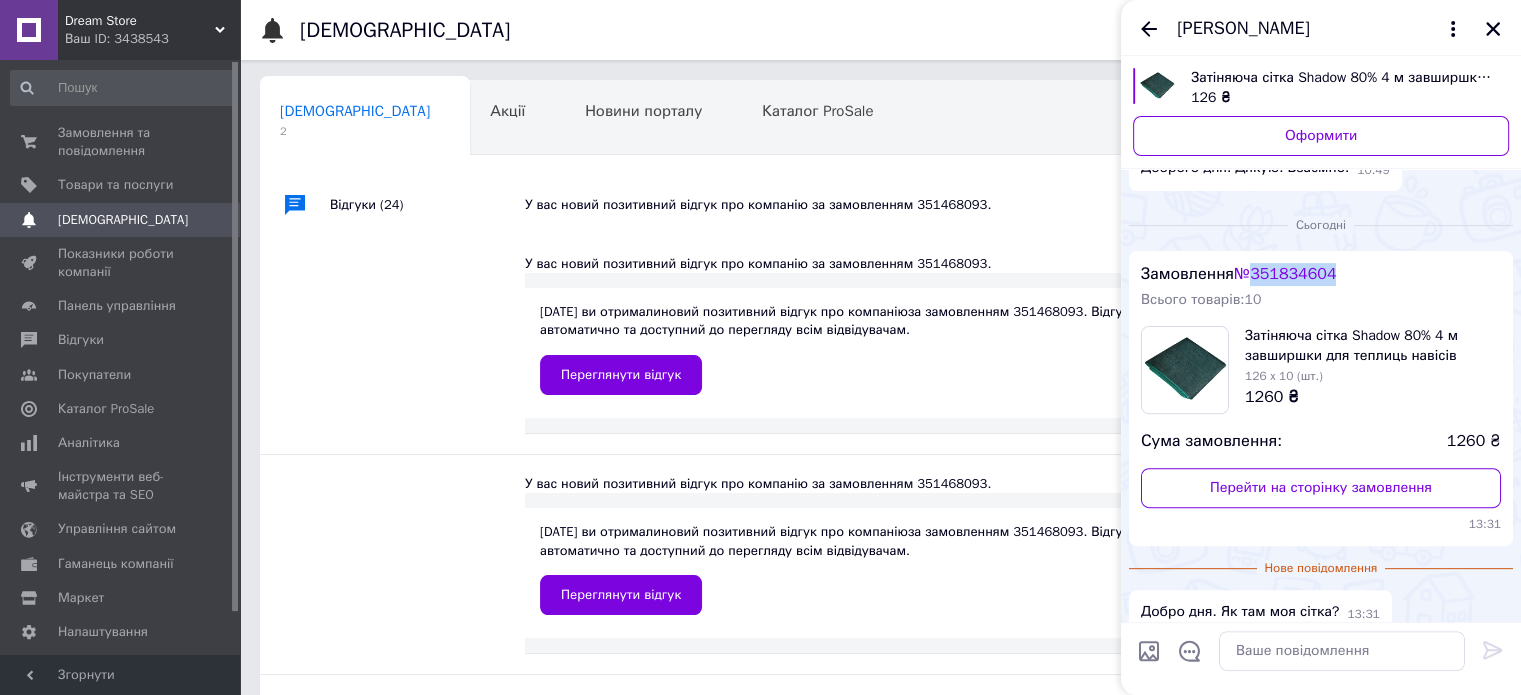 drag, startPoint x: 1352, startPoint y: 257, endPoint x: 1262, endPoint y: 262, distance: 90.13878 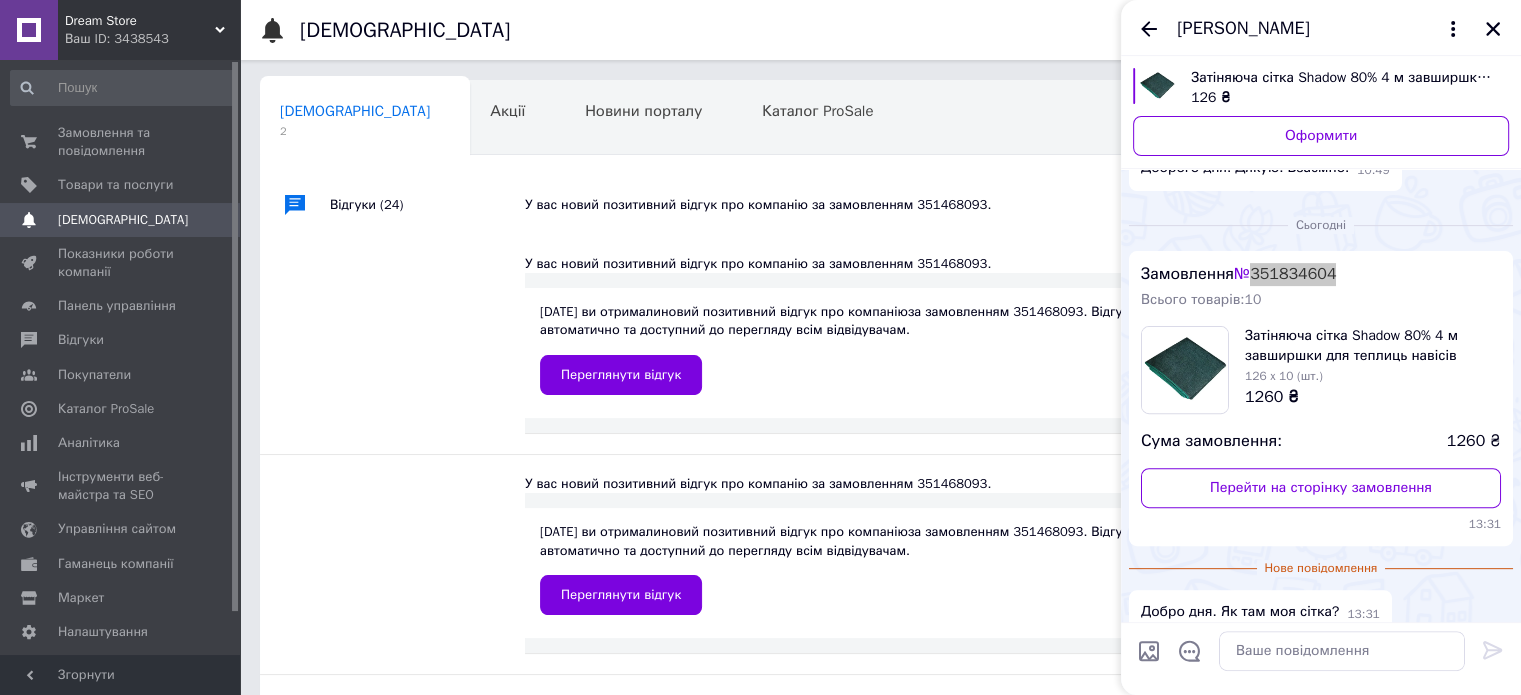 scroll, scrollTop: 299, scrollLeft: 0, axis: vertical 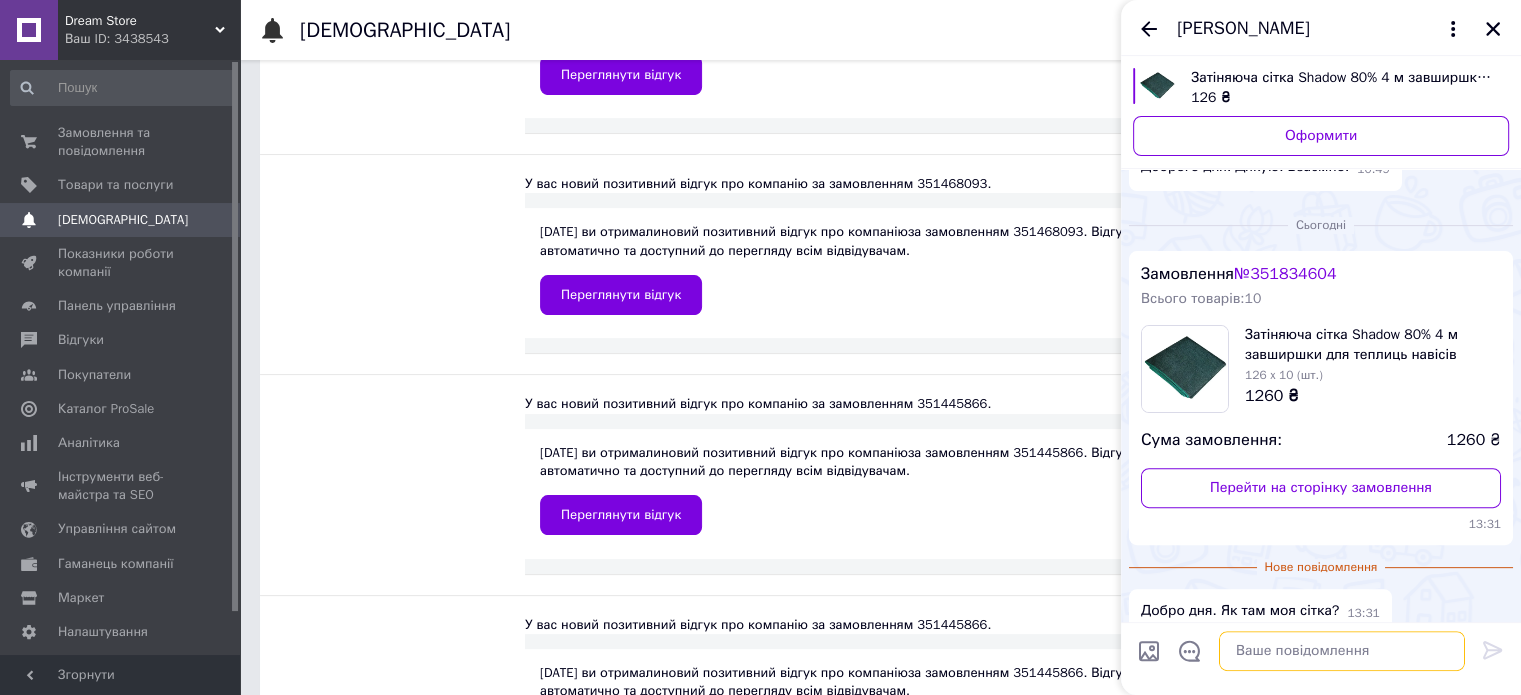 click at bounding box center (1342, 651) 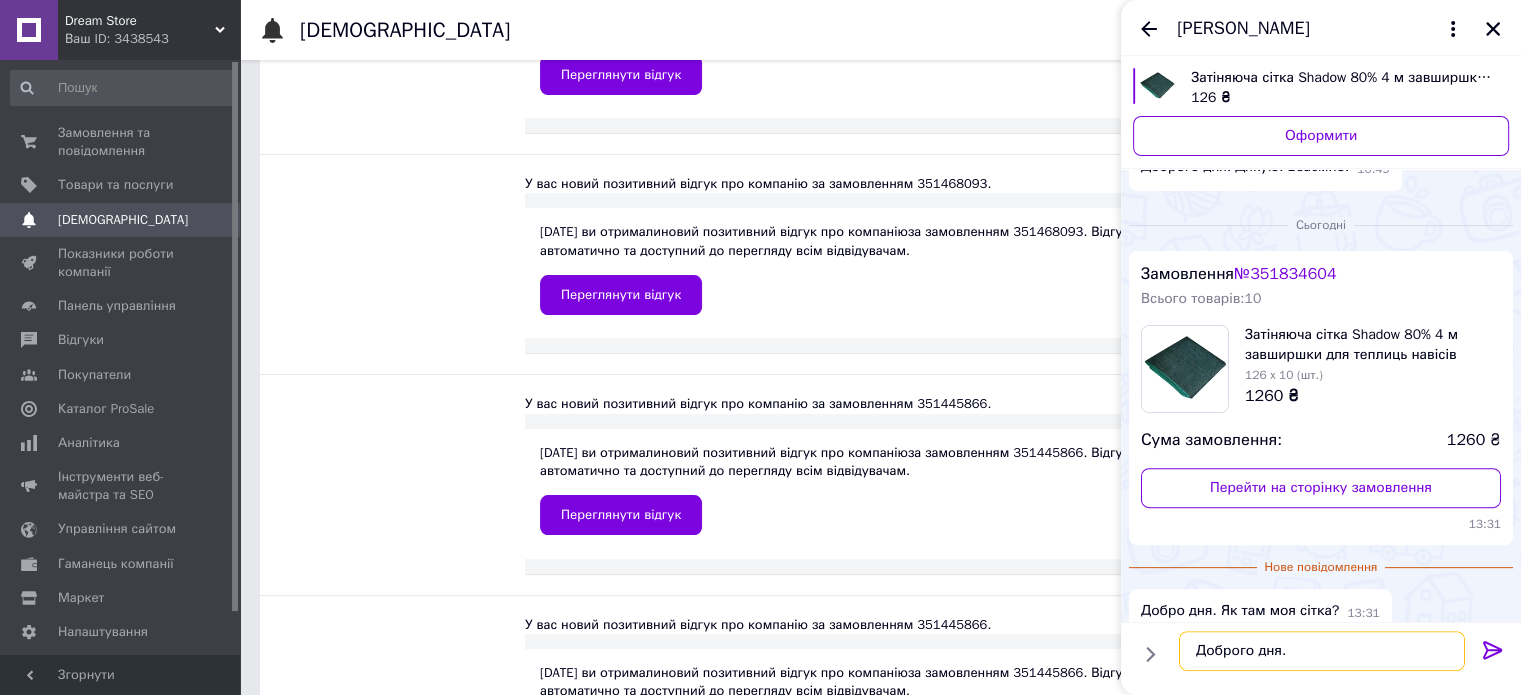 scroll, scrollTop: 12, scrollLeft: 0, axis: vertical 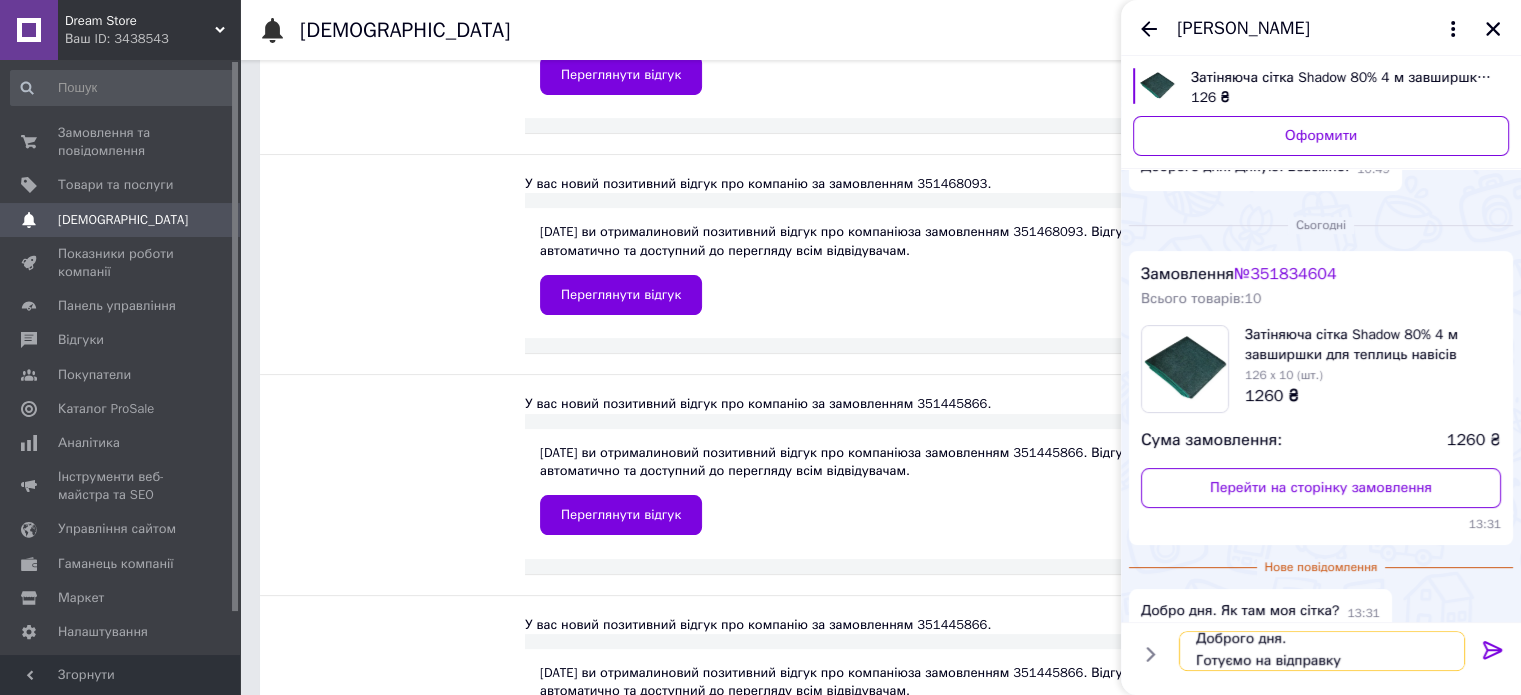 type on "Доброго дня.
Готуємо на відправку." 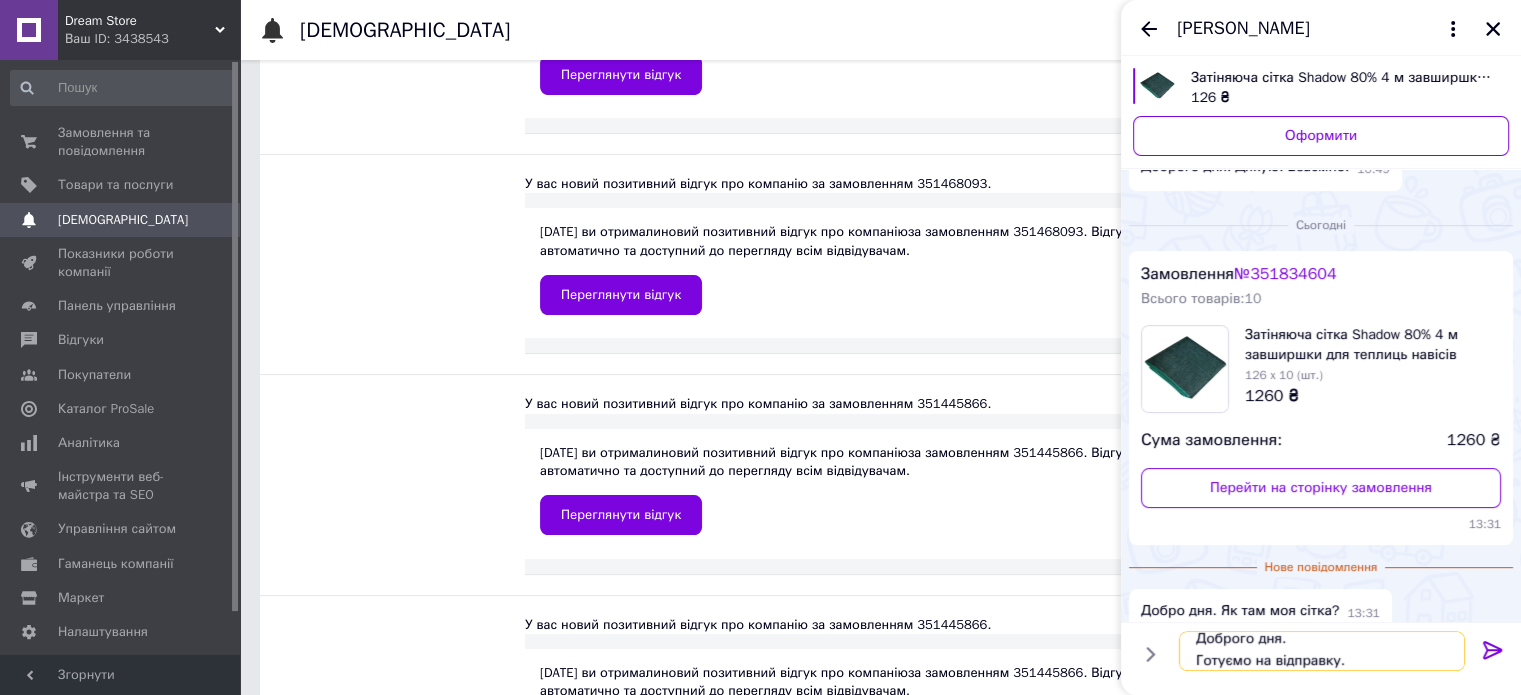 type 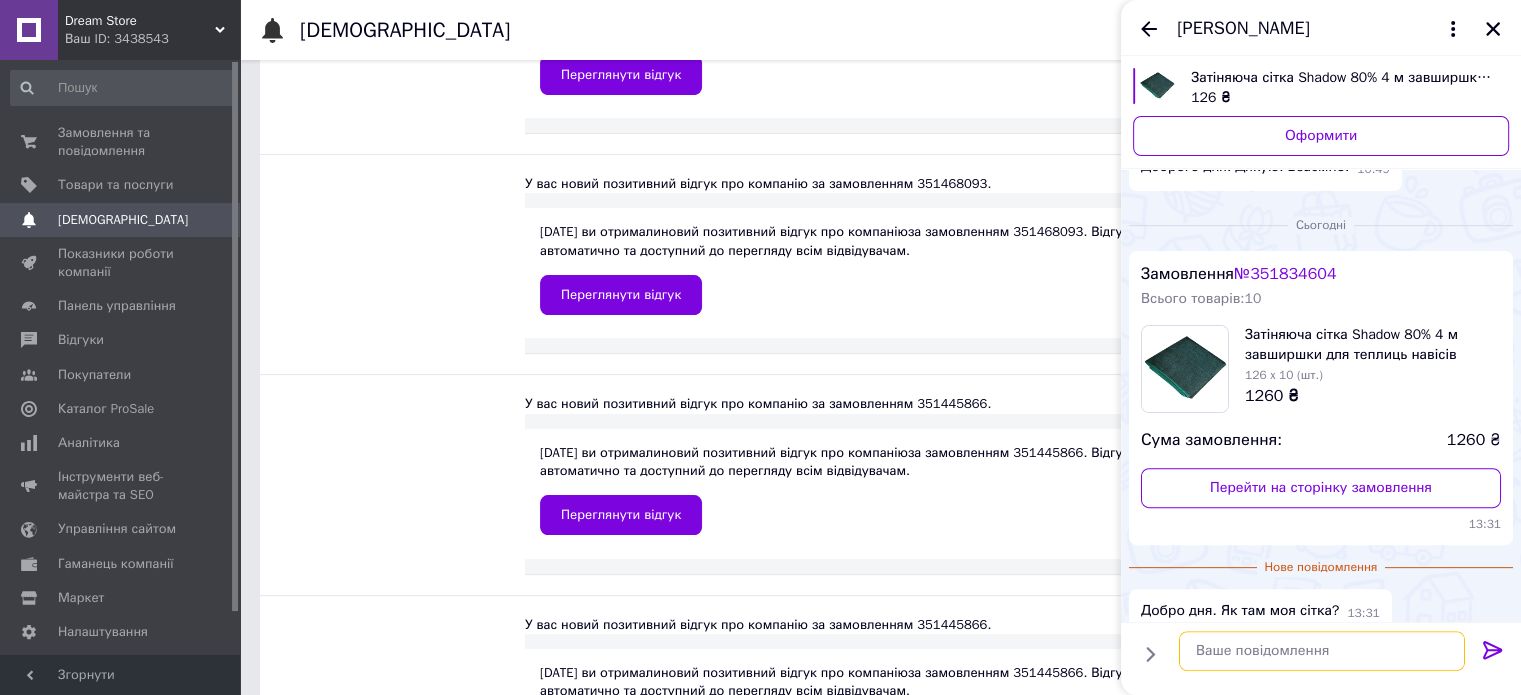 scroll, scrollTop: 0, scrollLeft: 0, axis: both 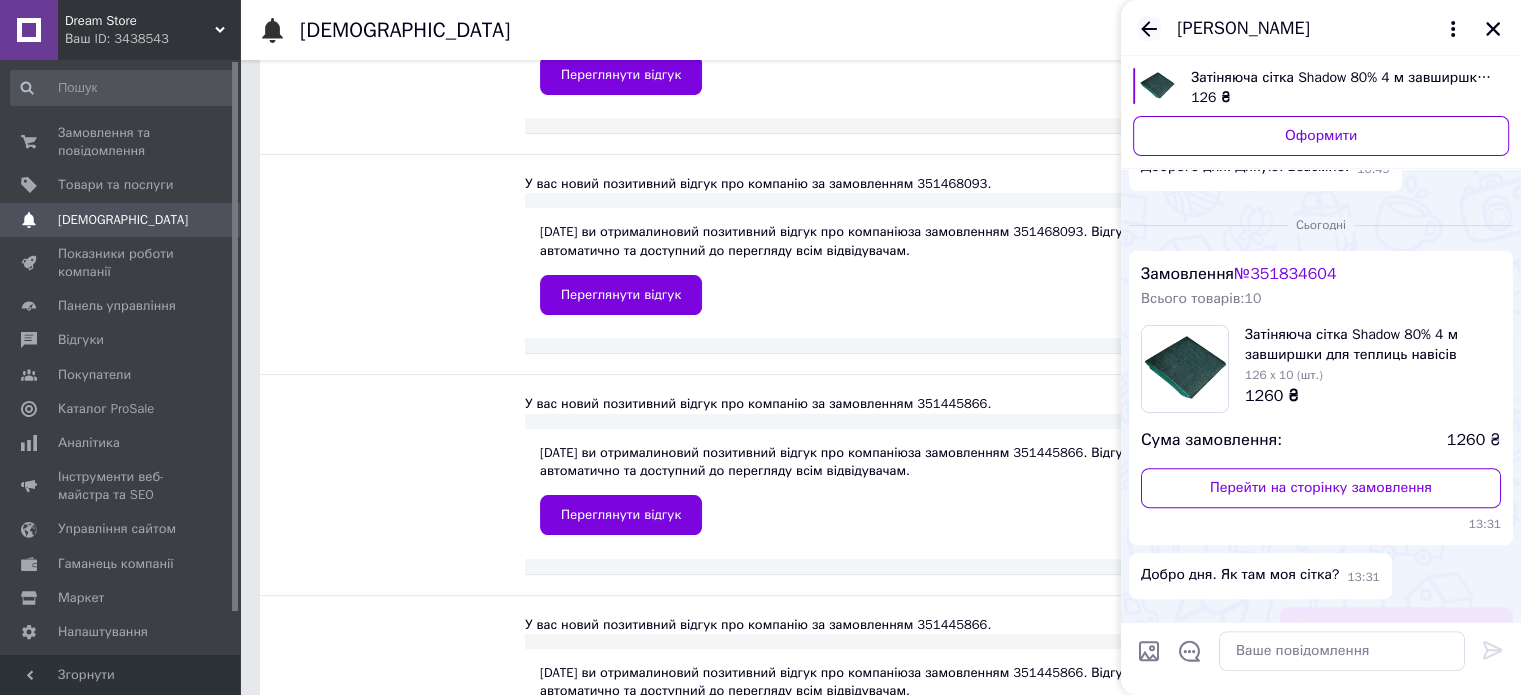click 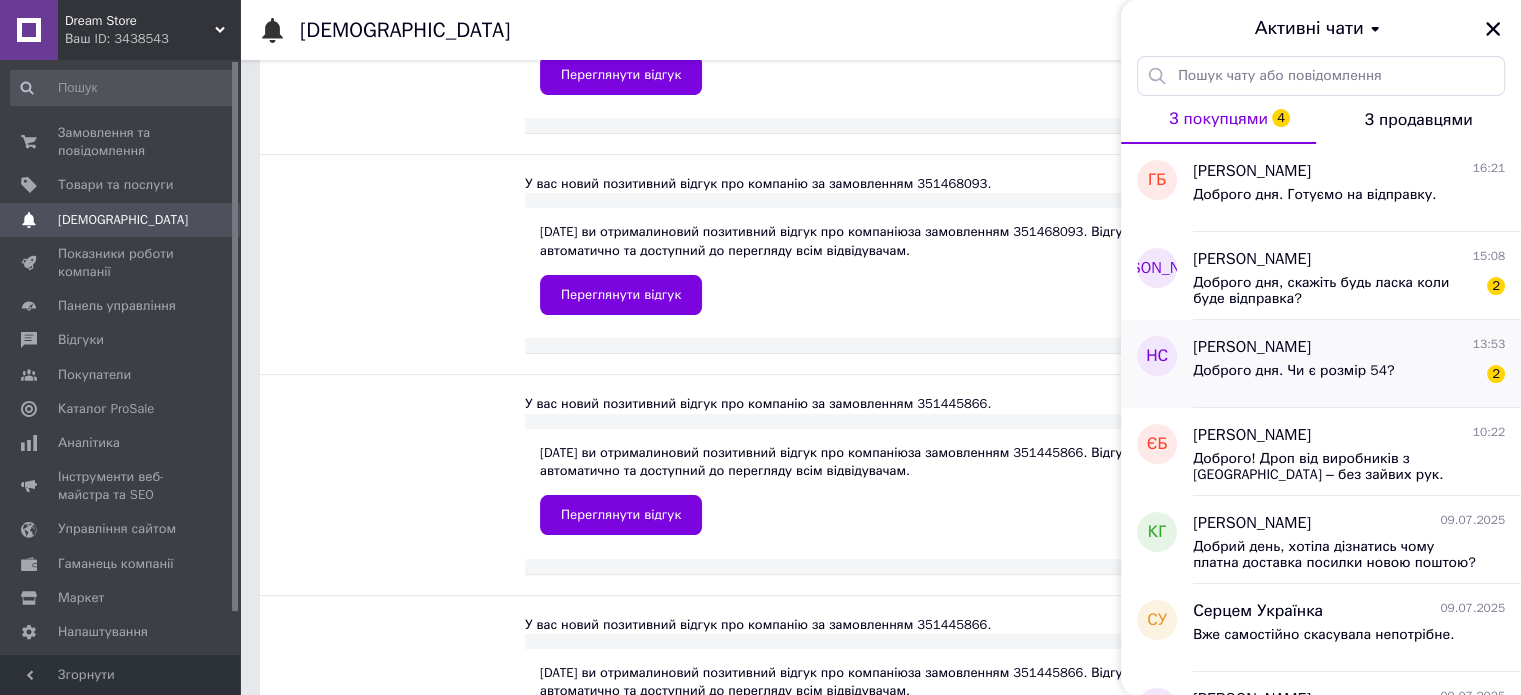 click on "[PERSON_NAME]" at bounding box center [1252, 347] 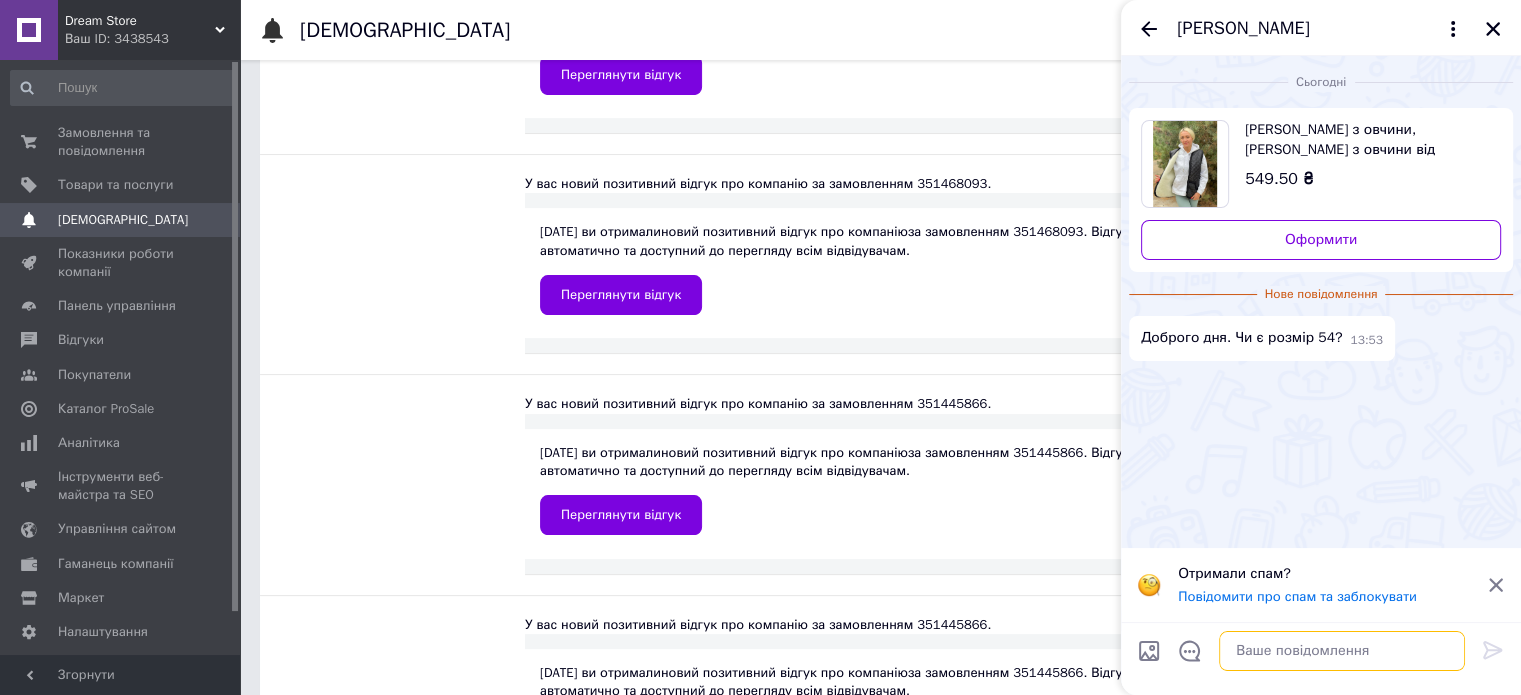 click at bounding box center (1342, 651) 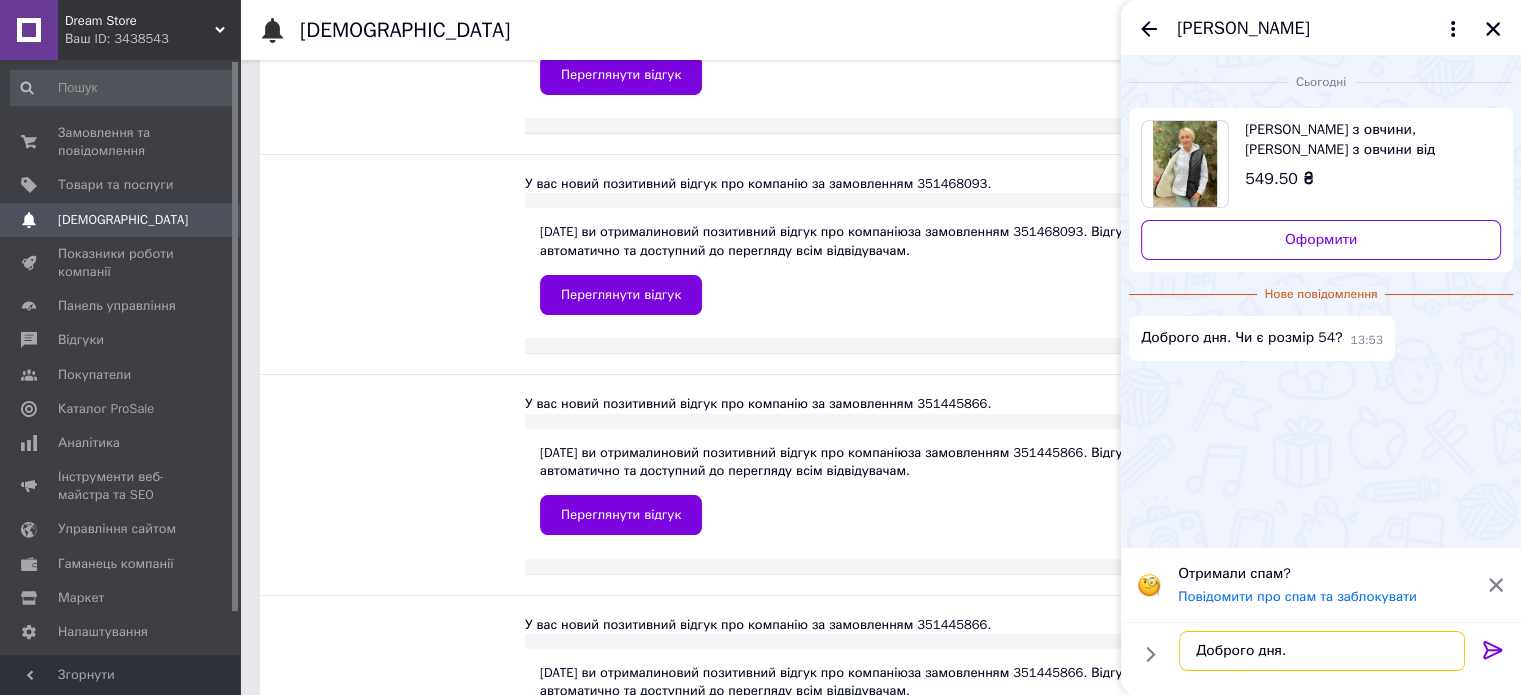 scroll, scrollTop: 12, scrollLeft: 0, axis: vertical 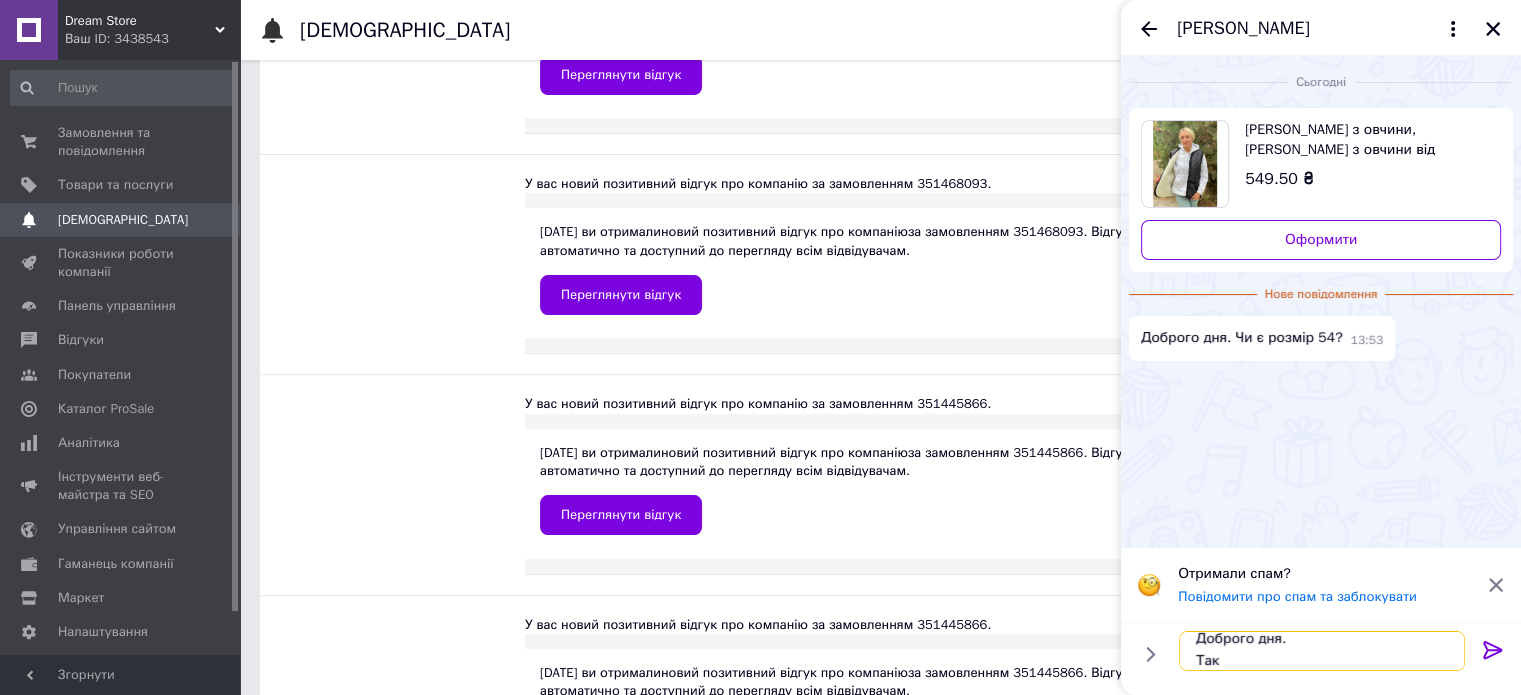 type on "Доброго дня.
Так." 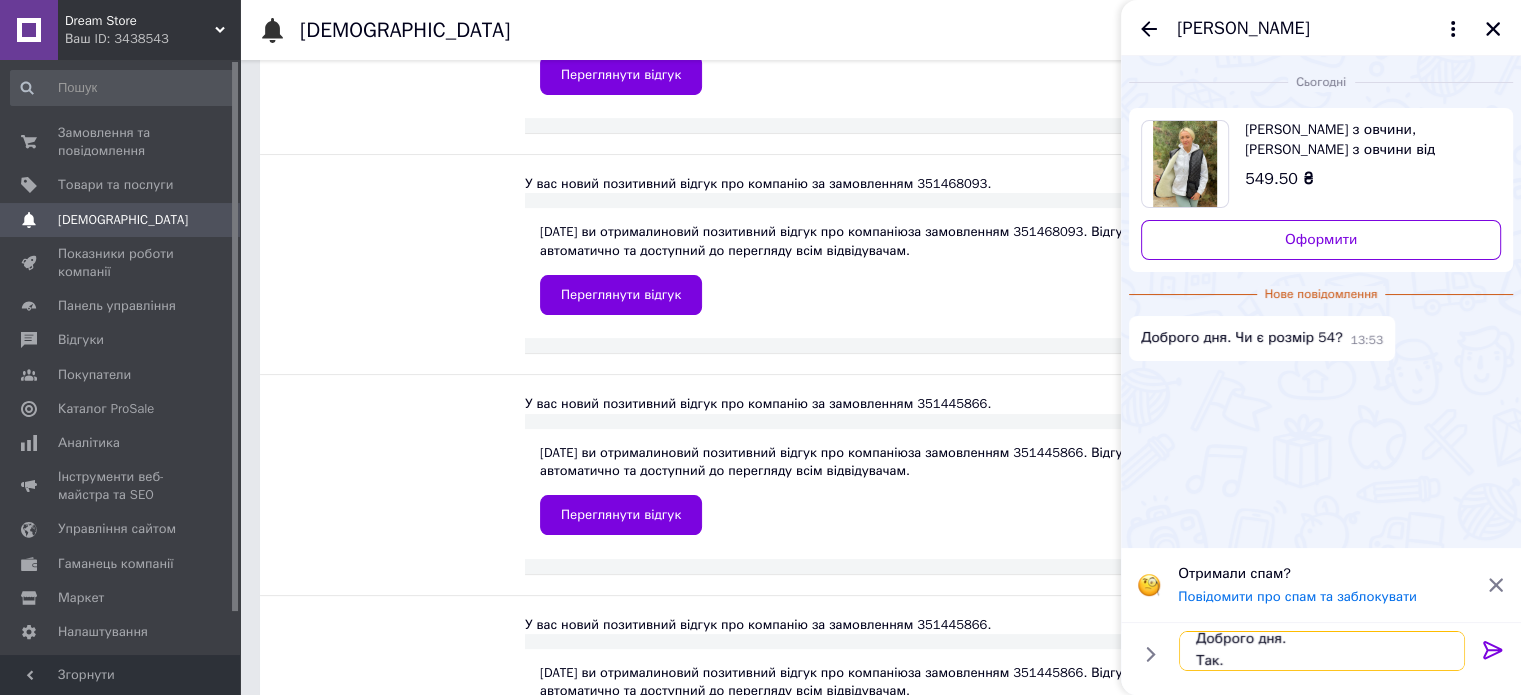 type 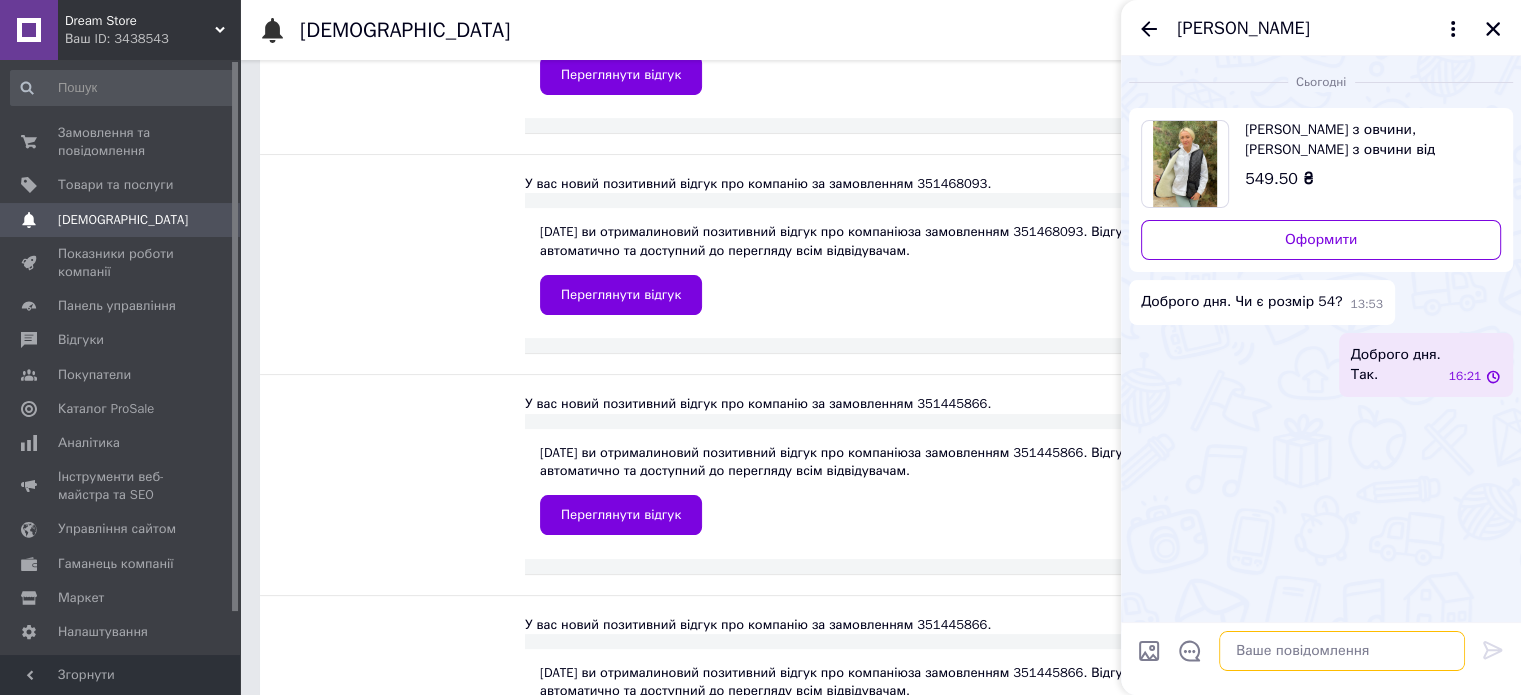 scroll, scrollTop: 0, scrollLeft: 0, axis: both 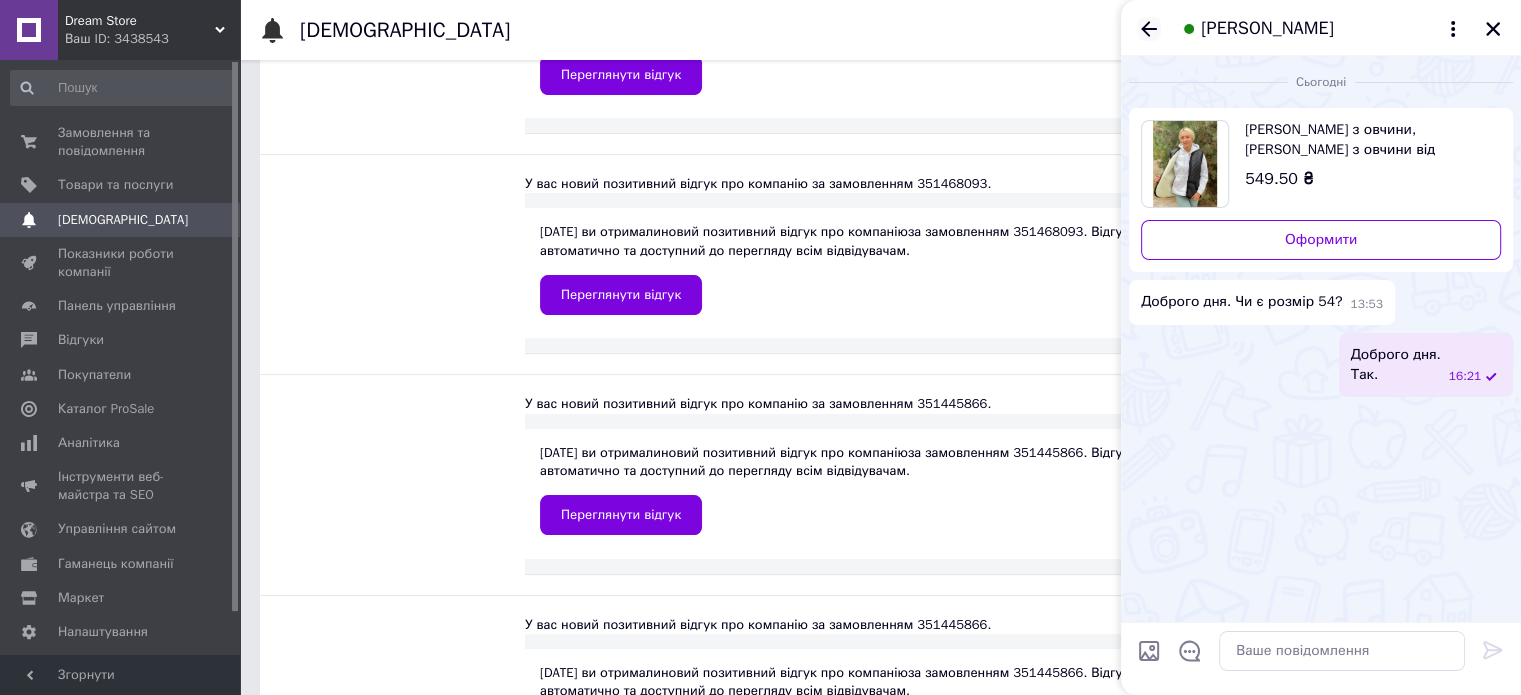 click 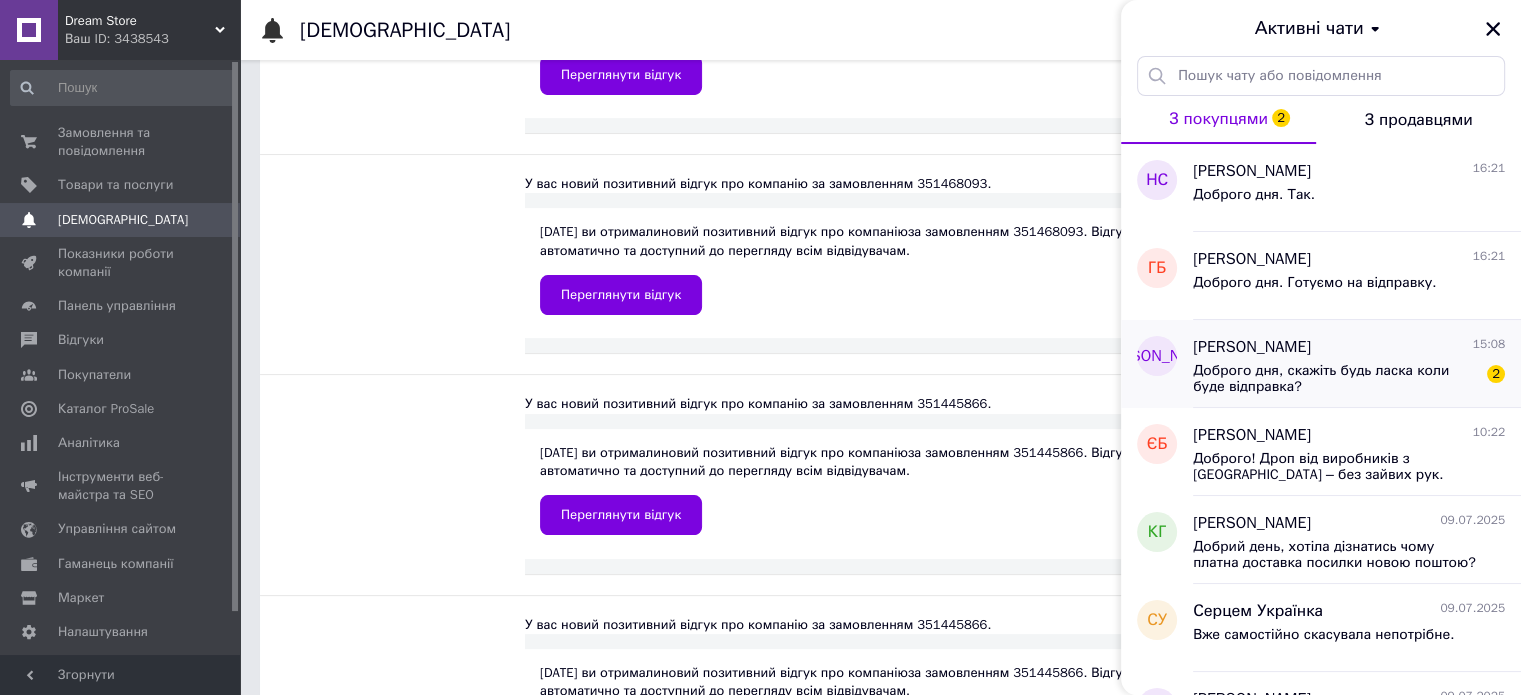 click on "Доброго дня, скажіть будь ласка коли буде відправка?" at bounding box center [1335, 379] 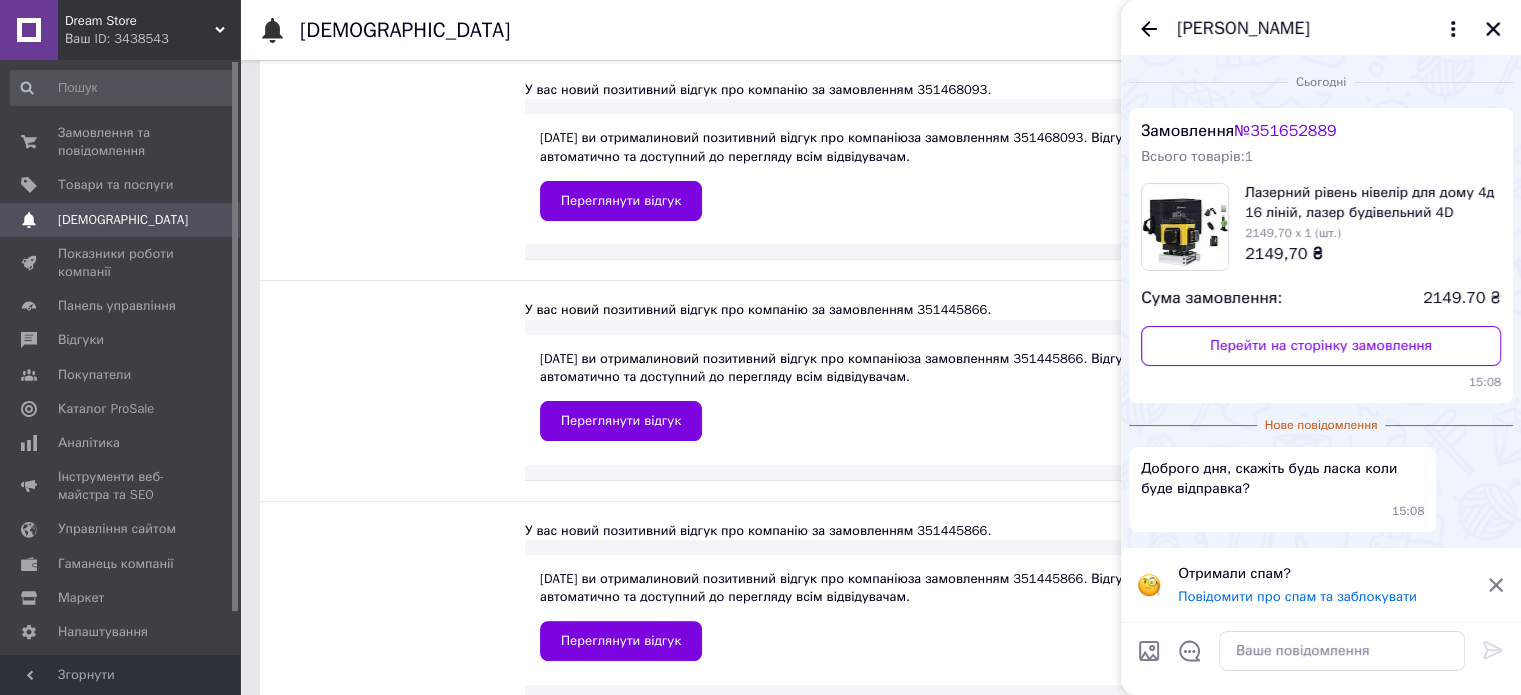 scroll, scrollTop: 400, scrollLeft: 0, axis: vertical 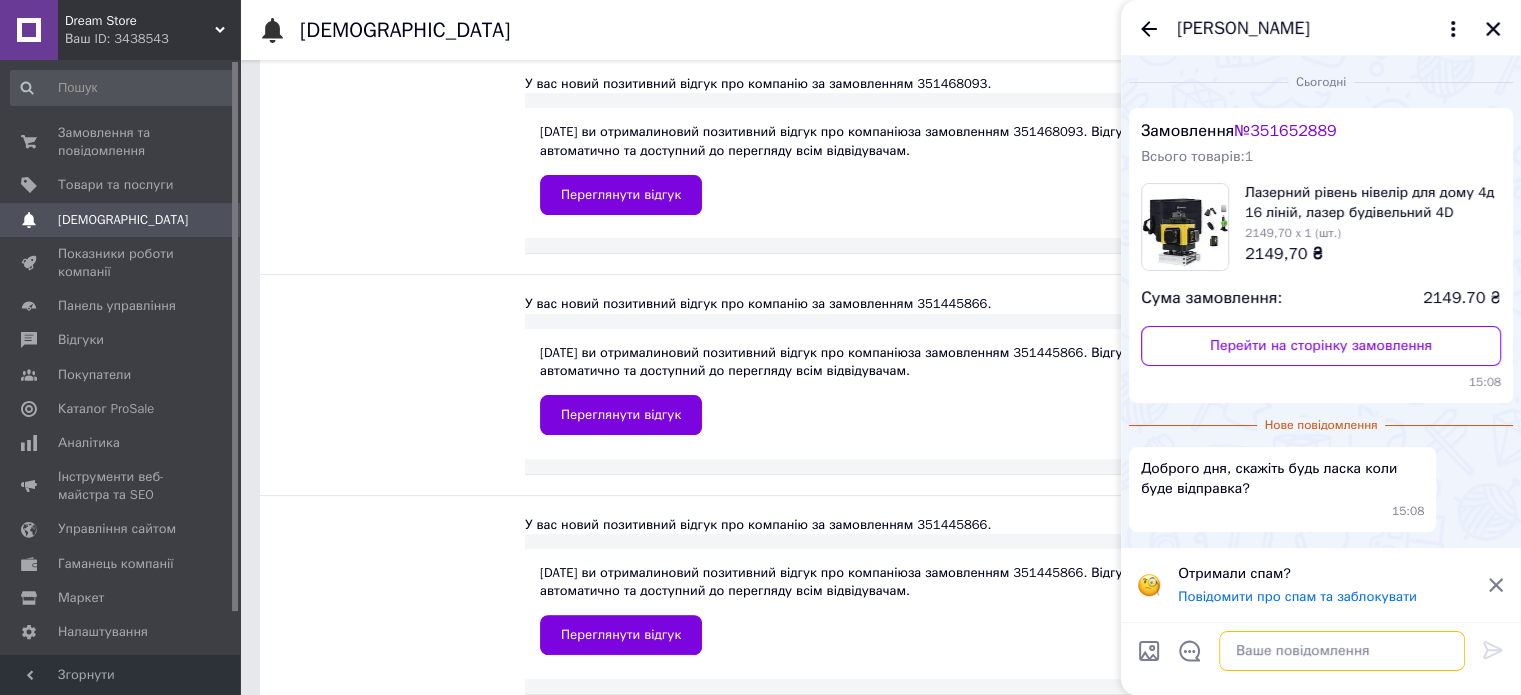 click at bounding box center [1342, 651] 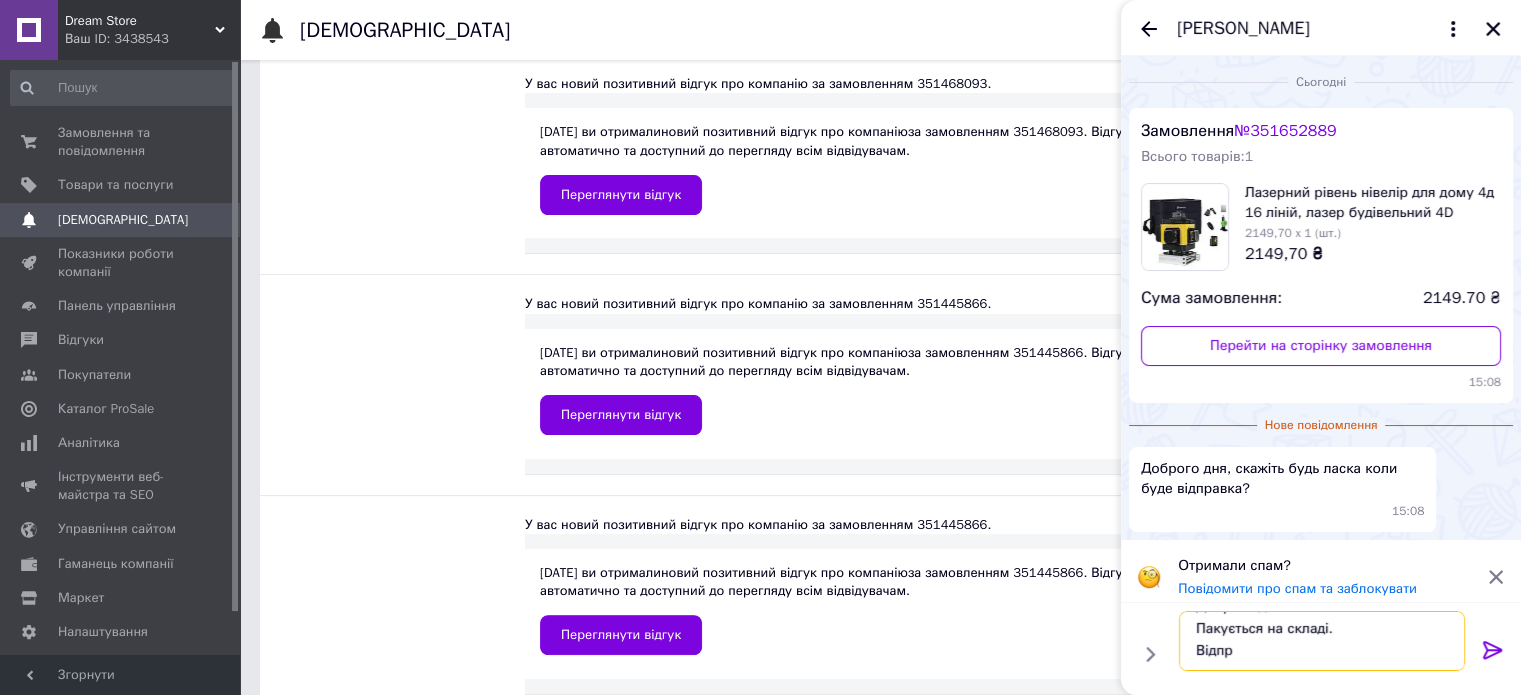 scroll, scrollTop: 24, scrollLeft: 0, axis: vertical 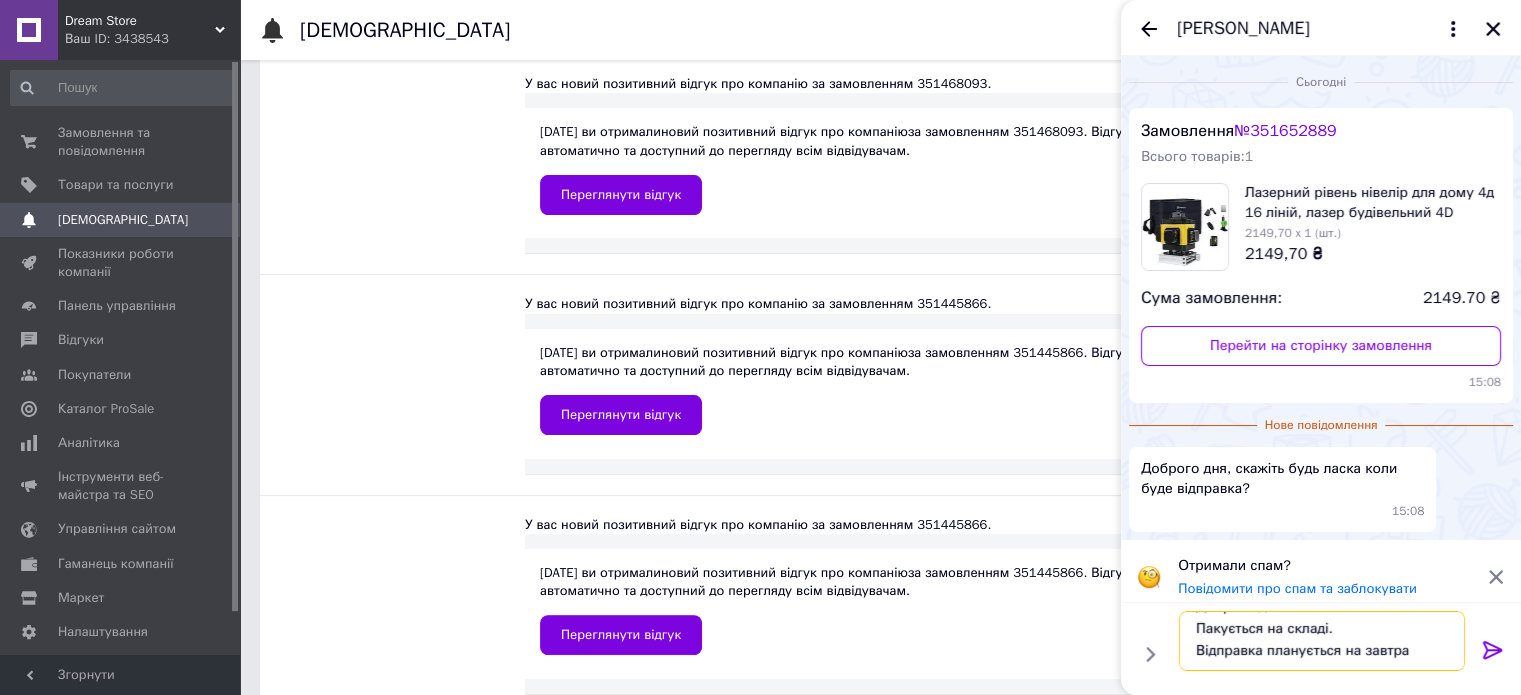 type on "Доброго дня.
Пакується на складі.
Відправка планується на завтра." 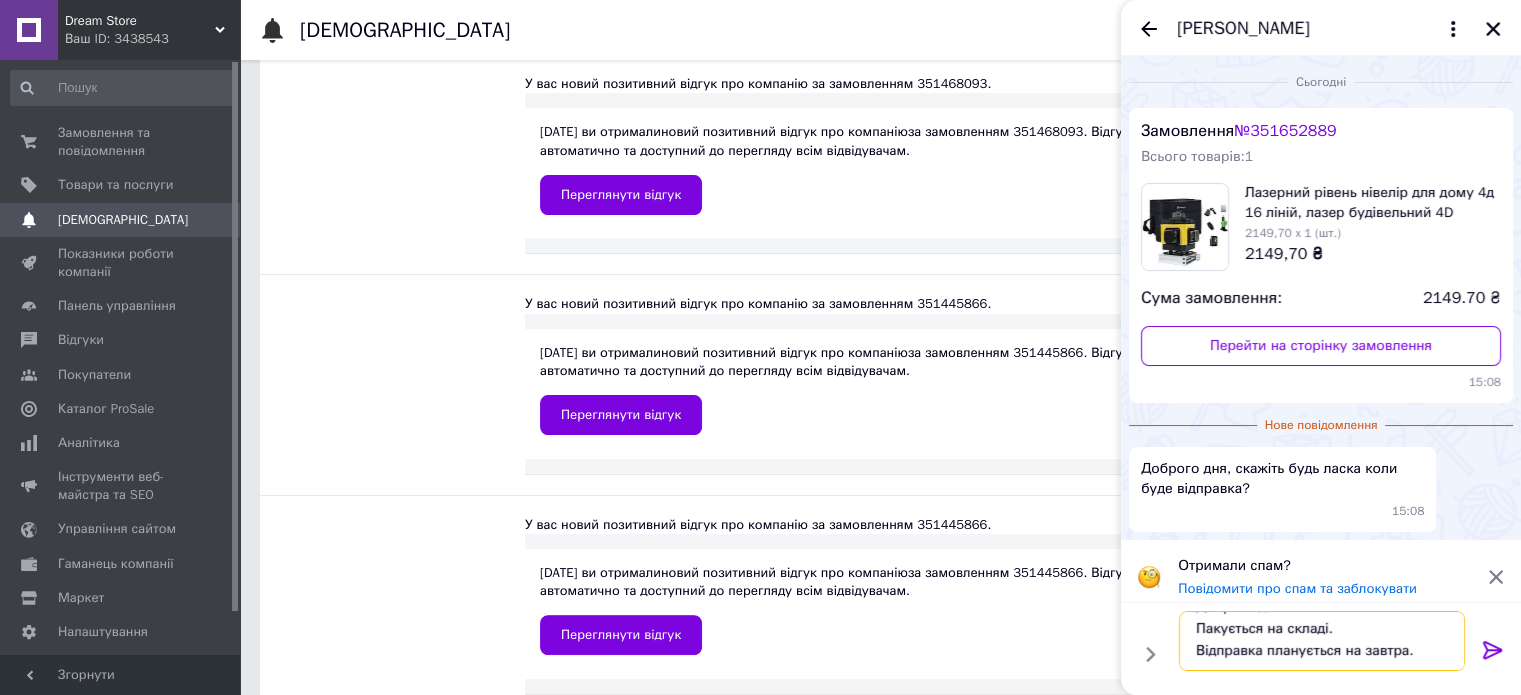 type 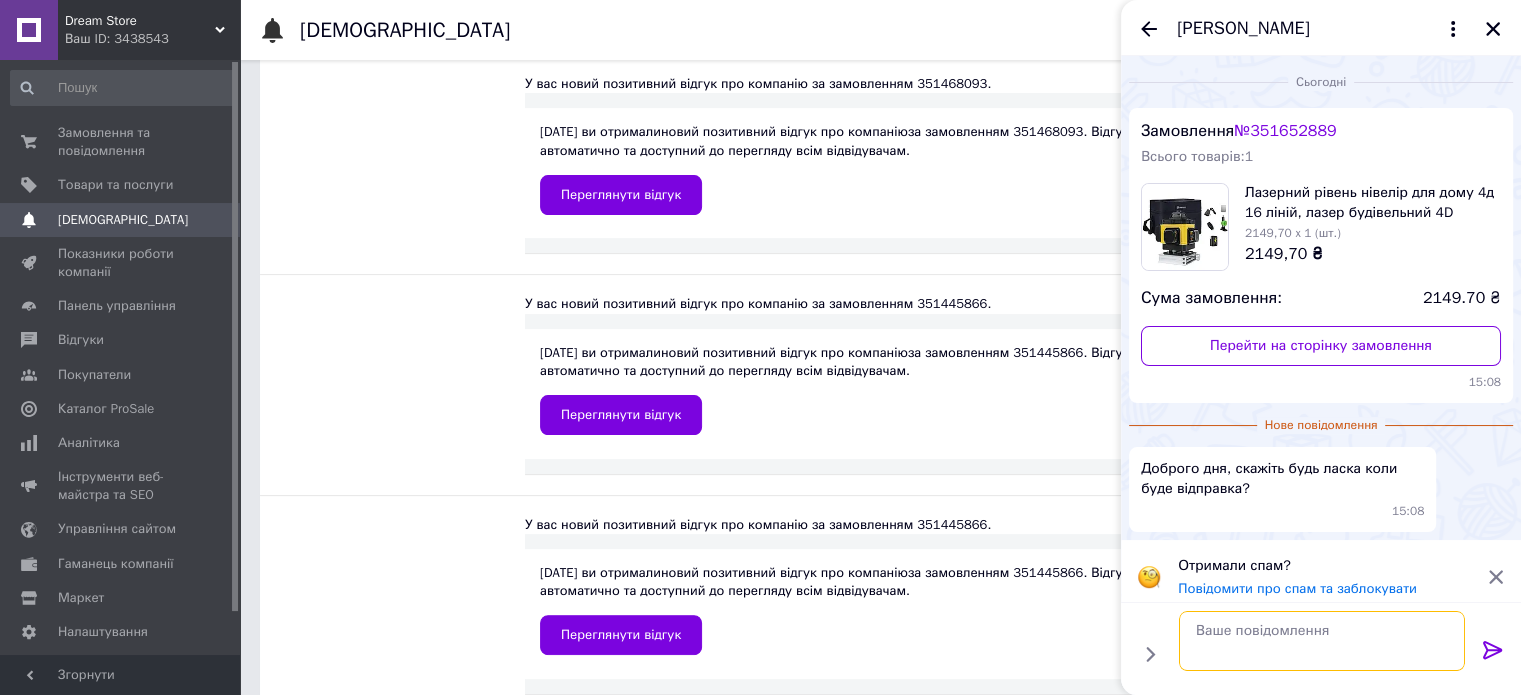 scroll, scrollTop: 0, scrollLeft: 0, axis: both 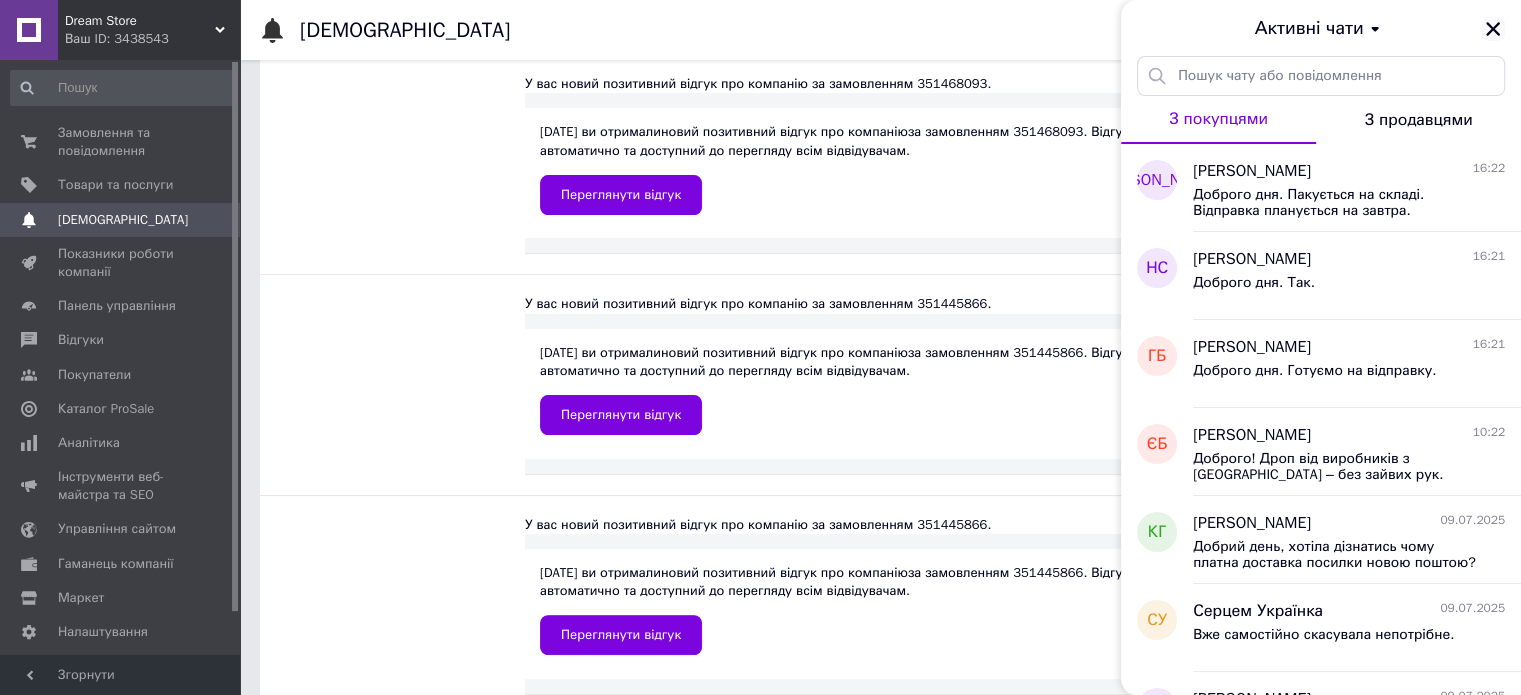 click 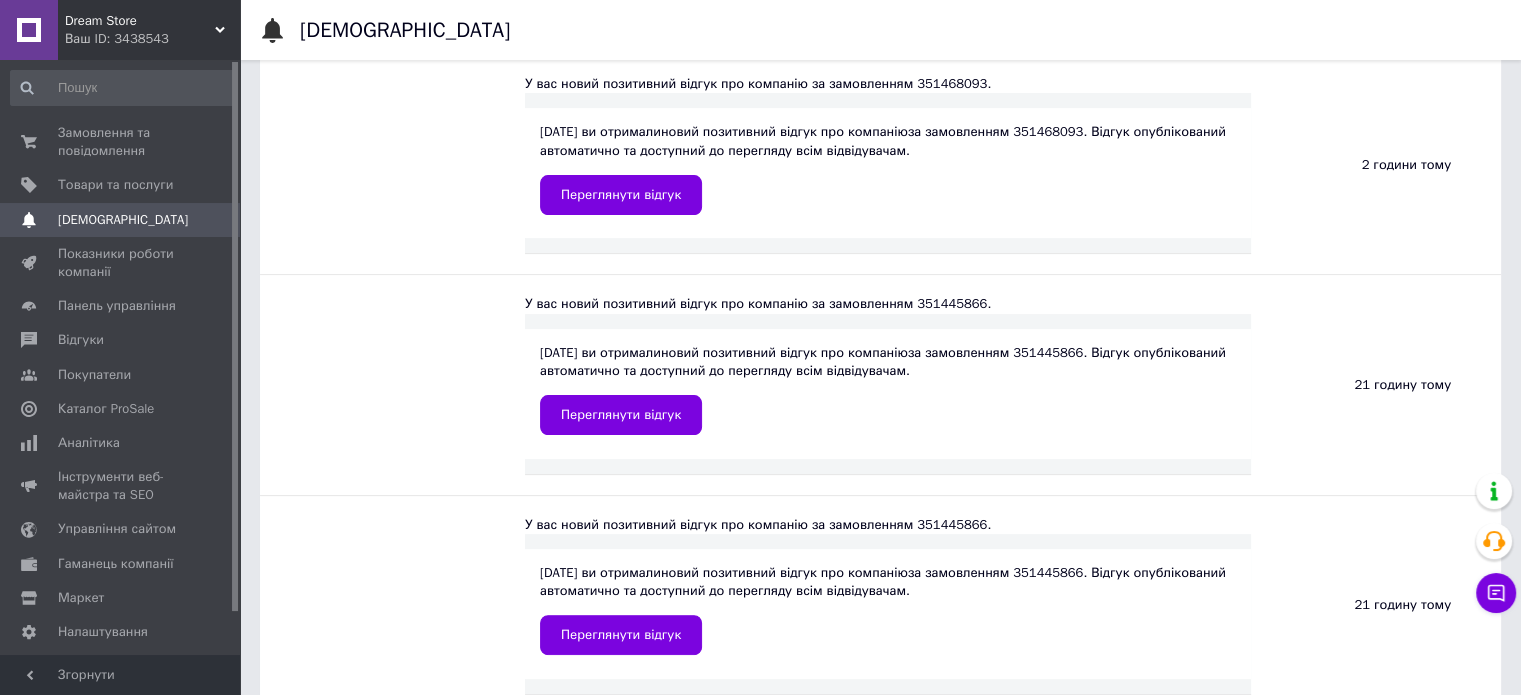click on "Dream Store Ваш ID: 3438543" at bounding box center (149, 30) 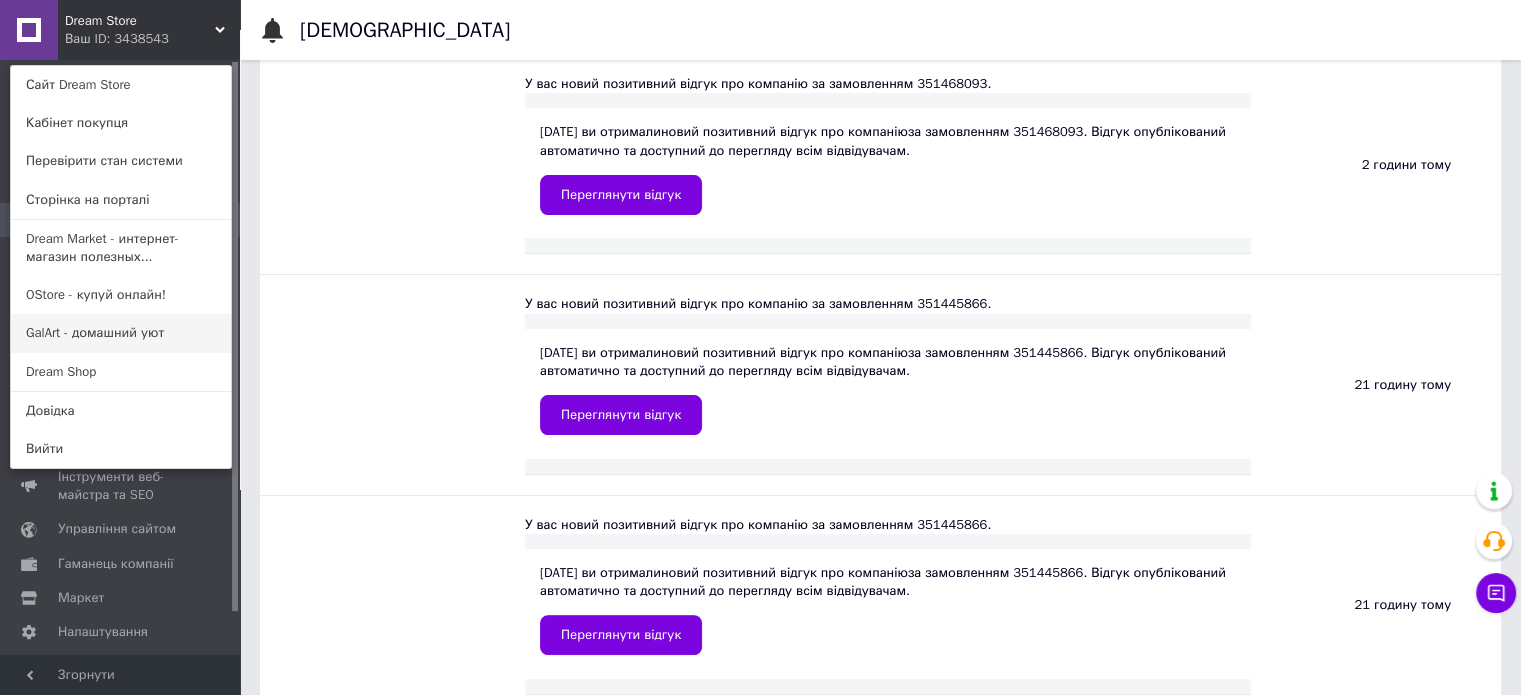 click on "GalArt - домашний уют" at bounding box center [121, 333] 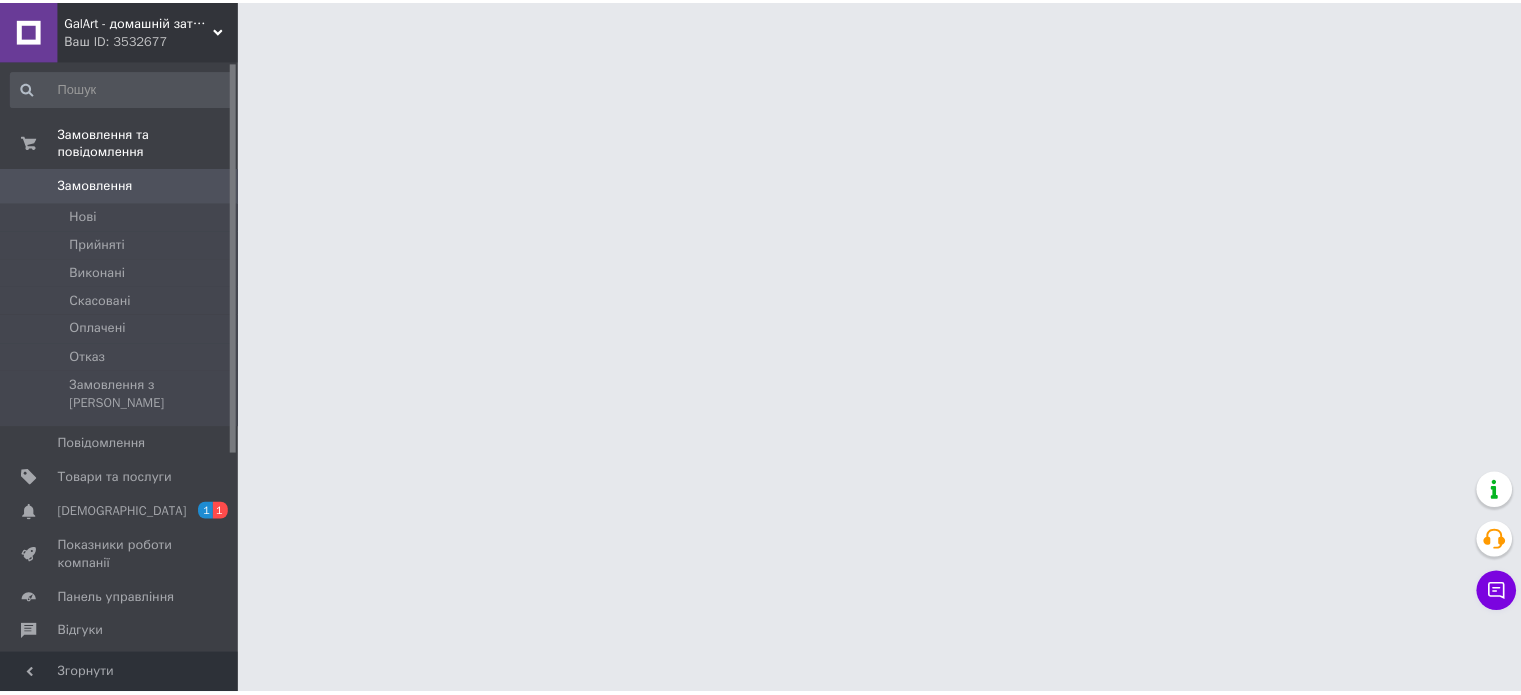 scroll, scrollTop: 0, scrollLeft: 0, axis: both 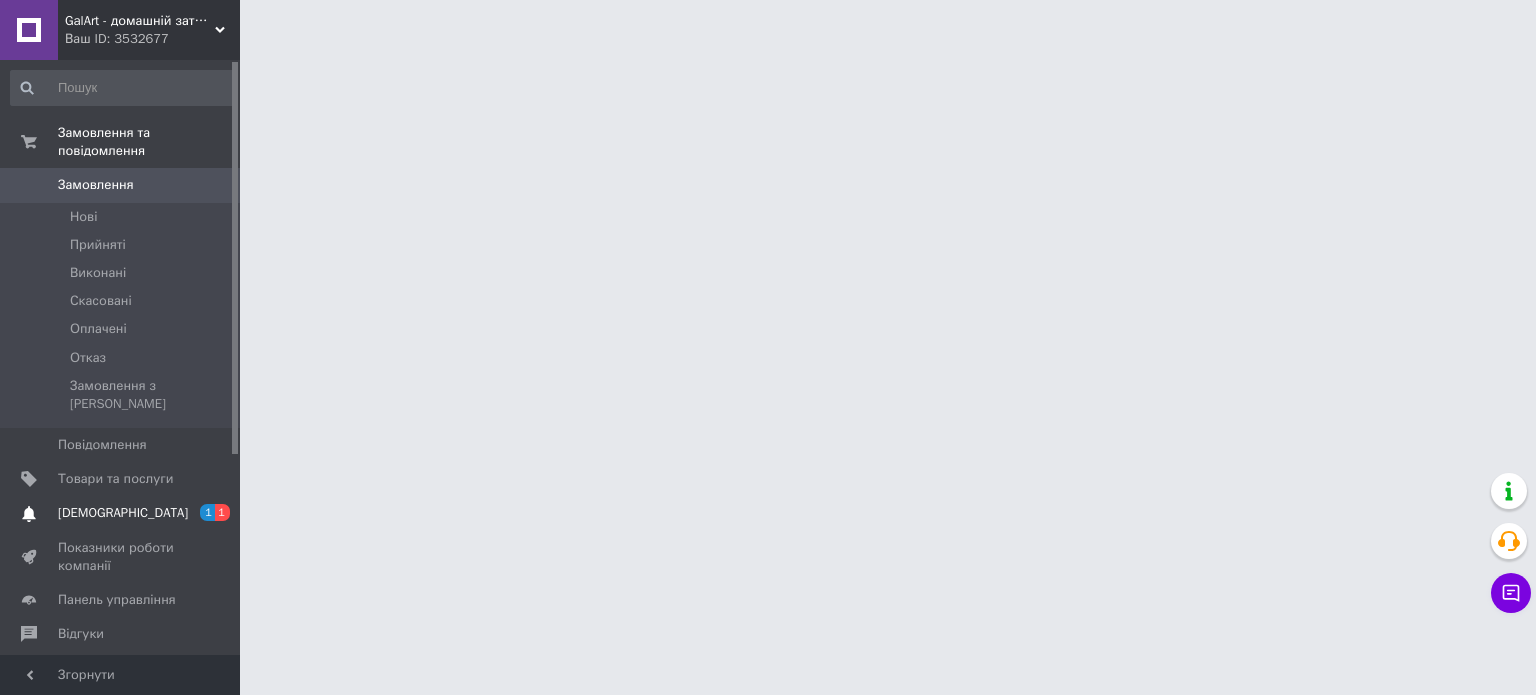 click on "[DEMOGRAPHIC_DATA]" at bounding box center (121, 513) 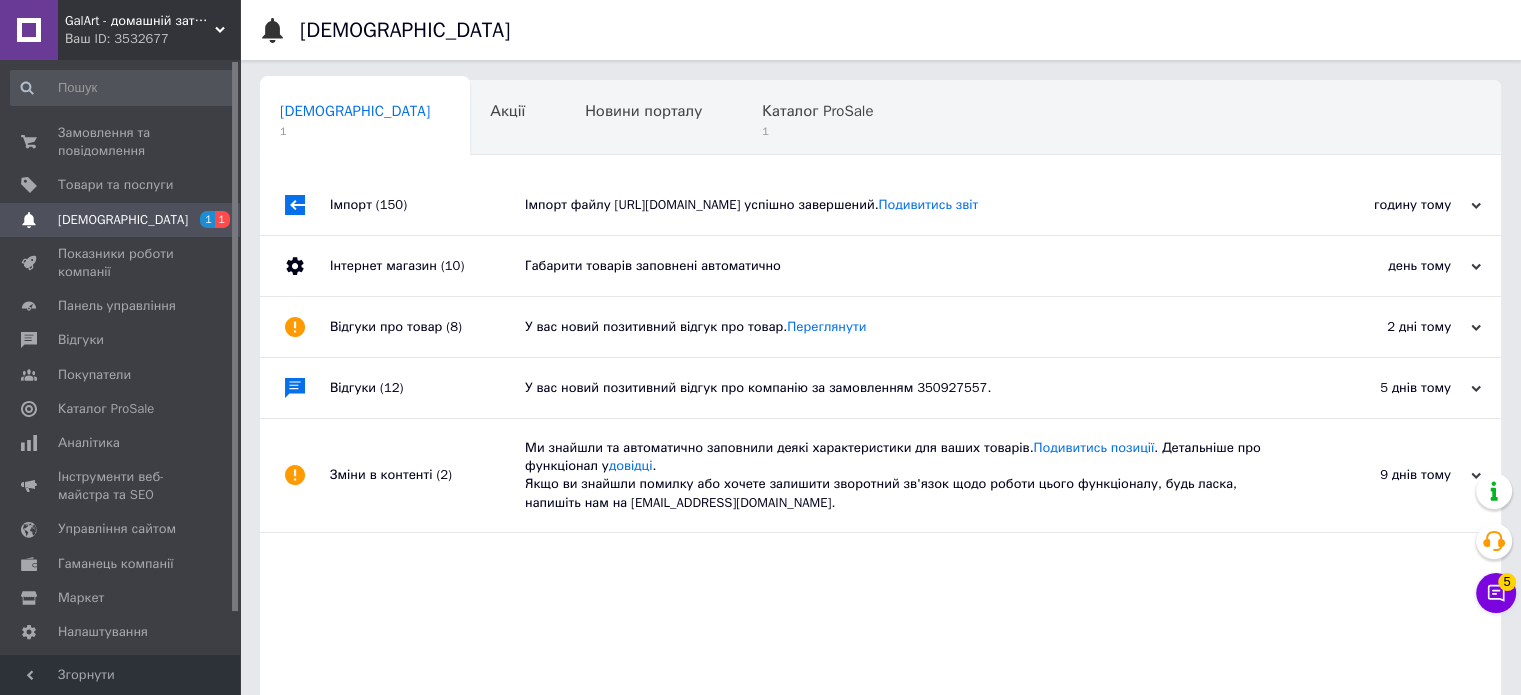 click on "Імпорт файлу https://www.shopeditor.com.ua/se_files/GalArt3EE755DD3639.xml успішно завершений.  Подивитись звіт" at bounding box center (903, 205) 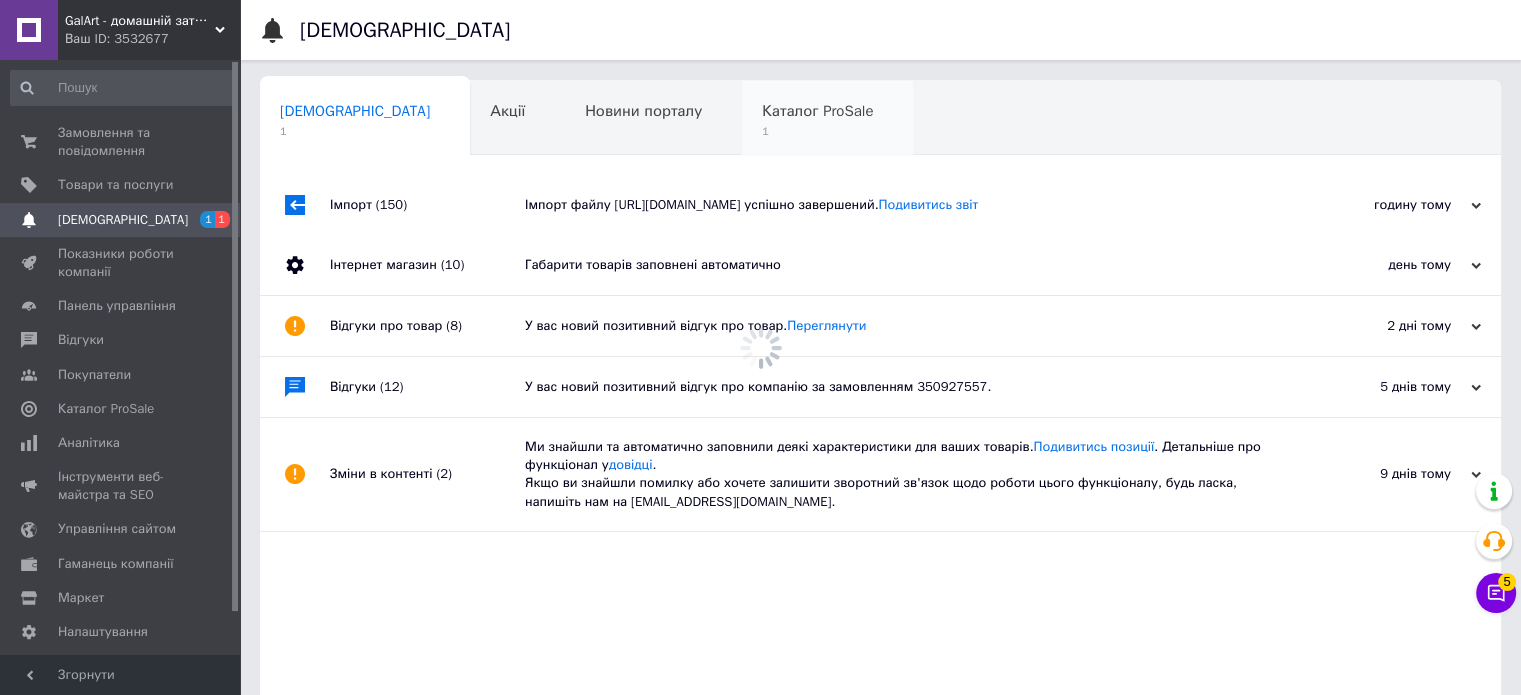 click on "Каталог ProSale 1" at bounding box center [827, 119] 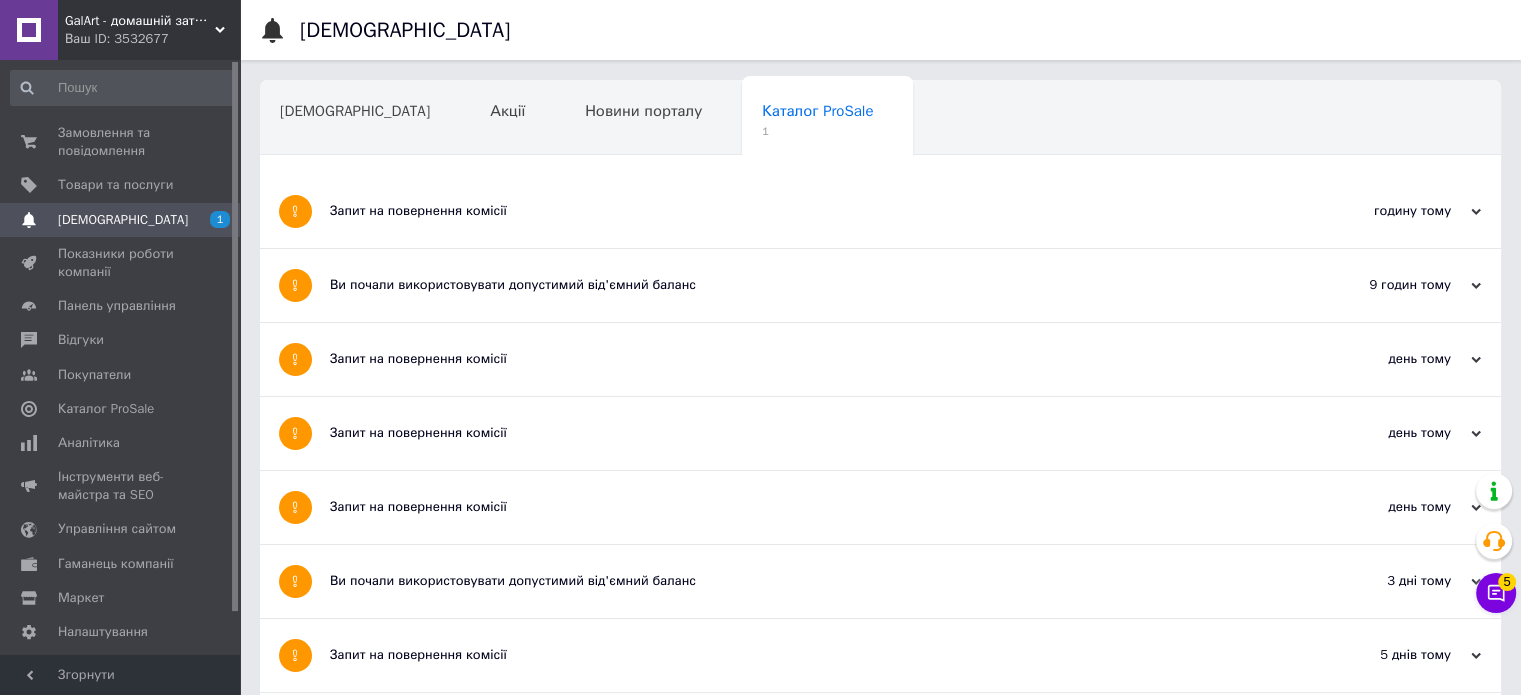 click on "Запит на повернення комісії" at bounding box center (805, 211) 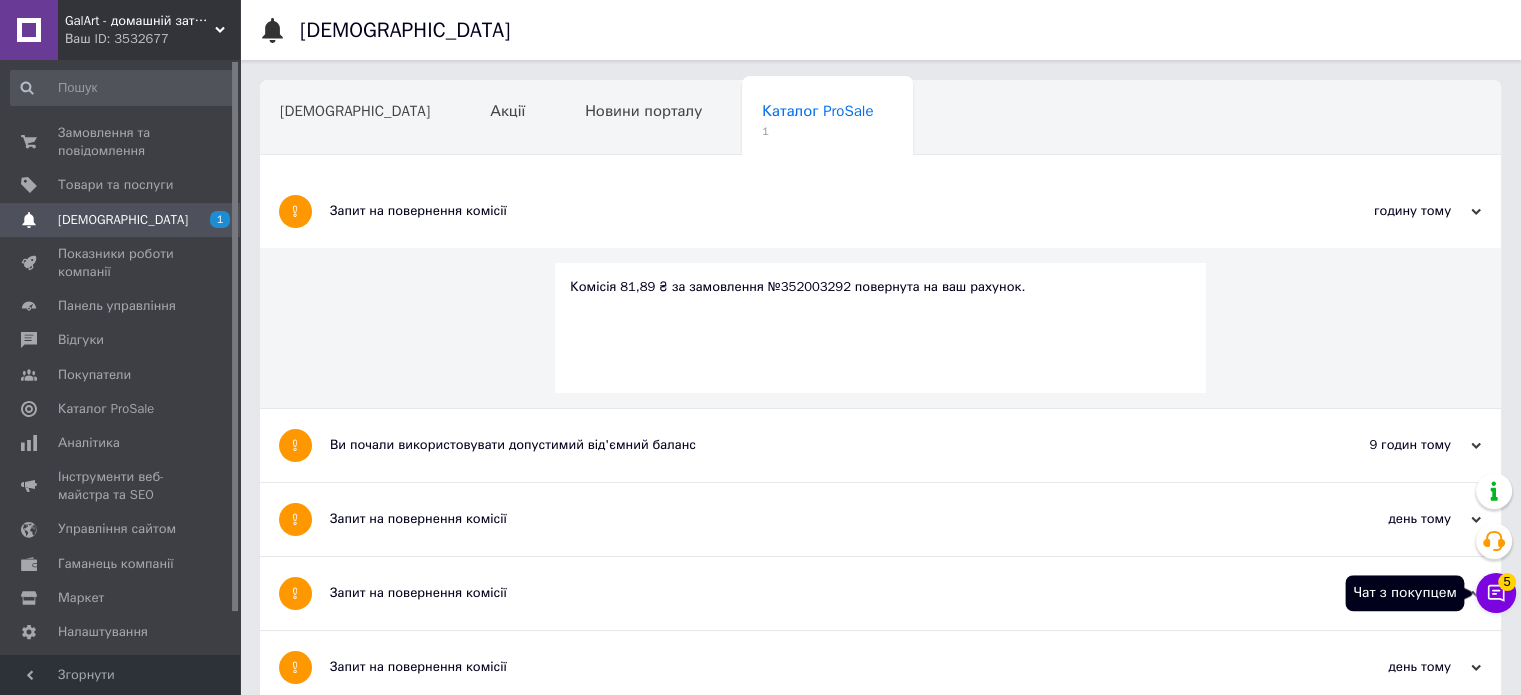 click 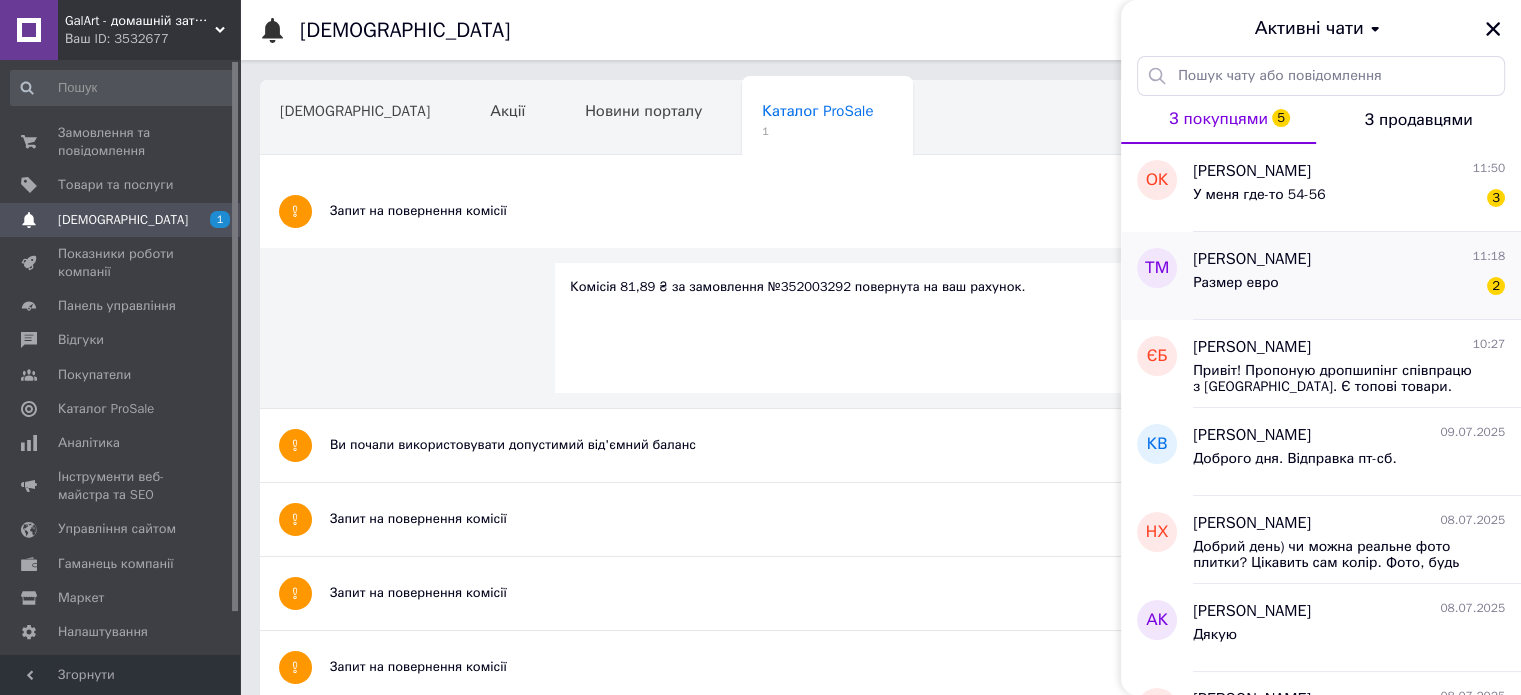 click on "Таня Москалец 11:18 Размер евро 2" at bounding box center [1357, 276] 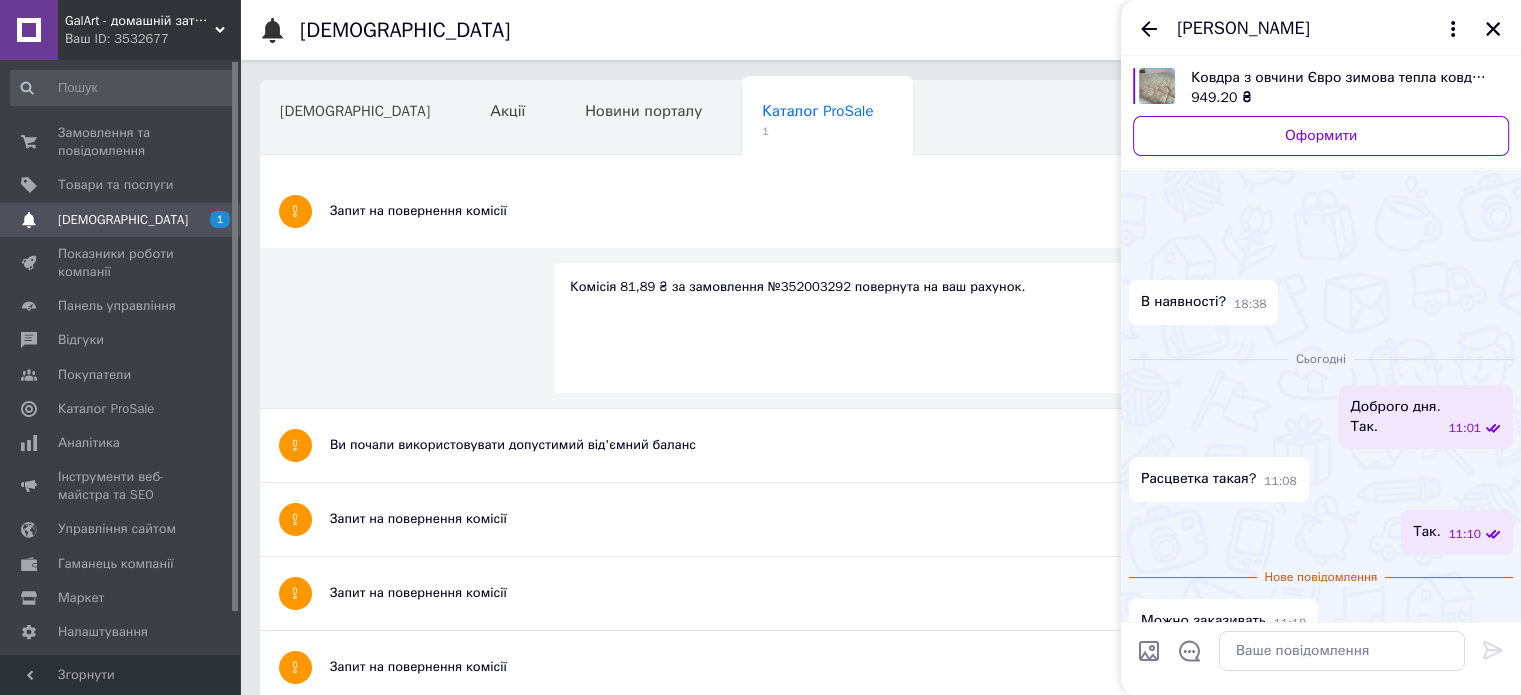 scroll, scrollTop: 84, scrollLeft: 0, axis: vertical 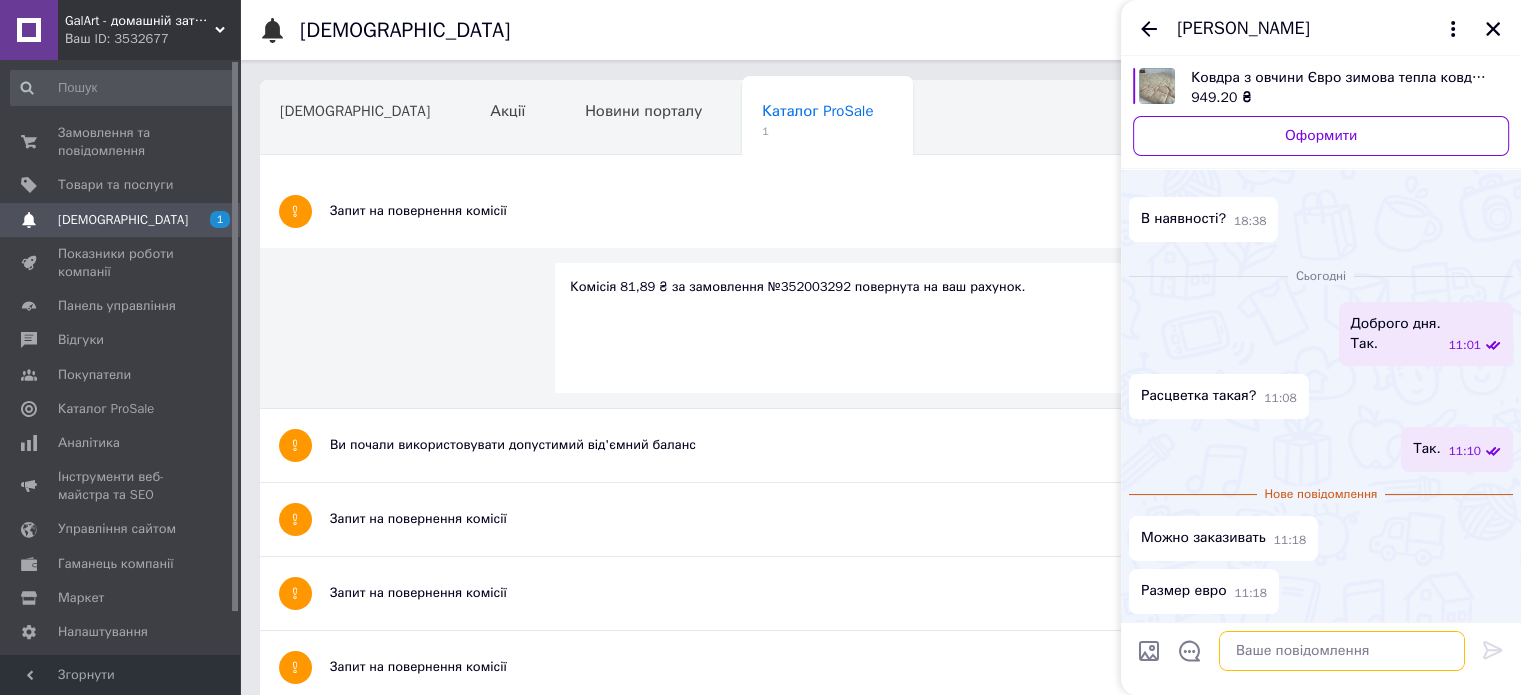 click at bounding box center (1342, 651) 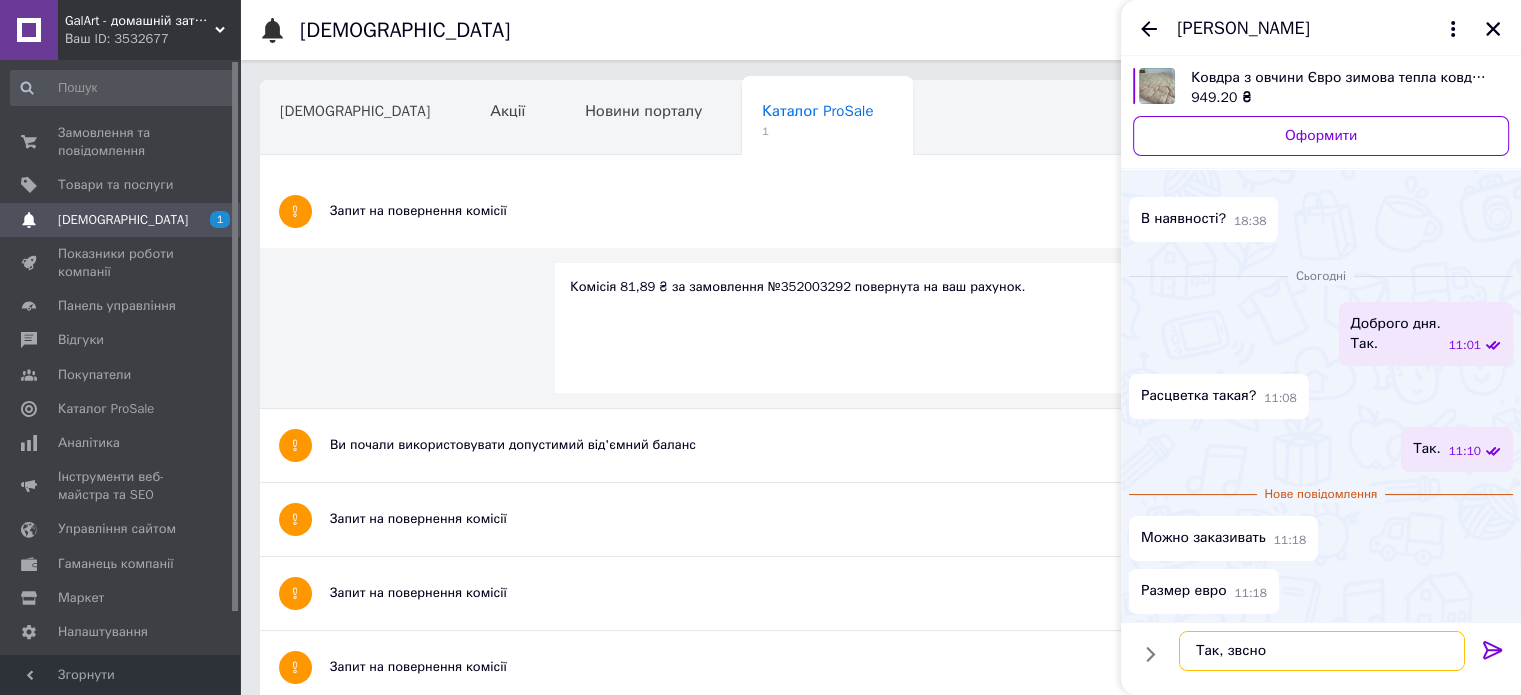 type on "Так, звісно" 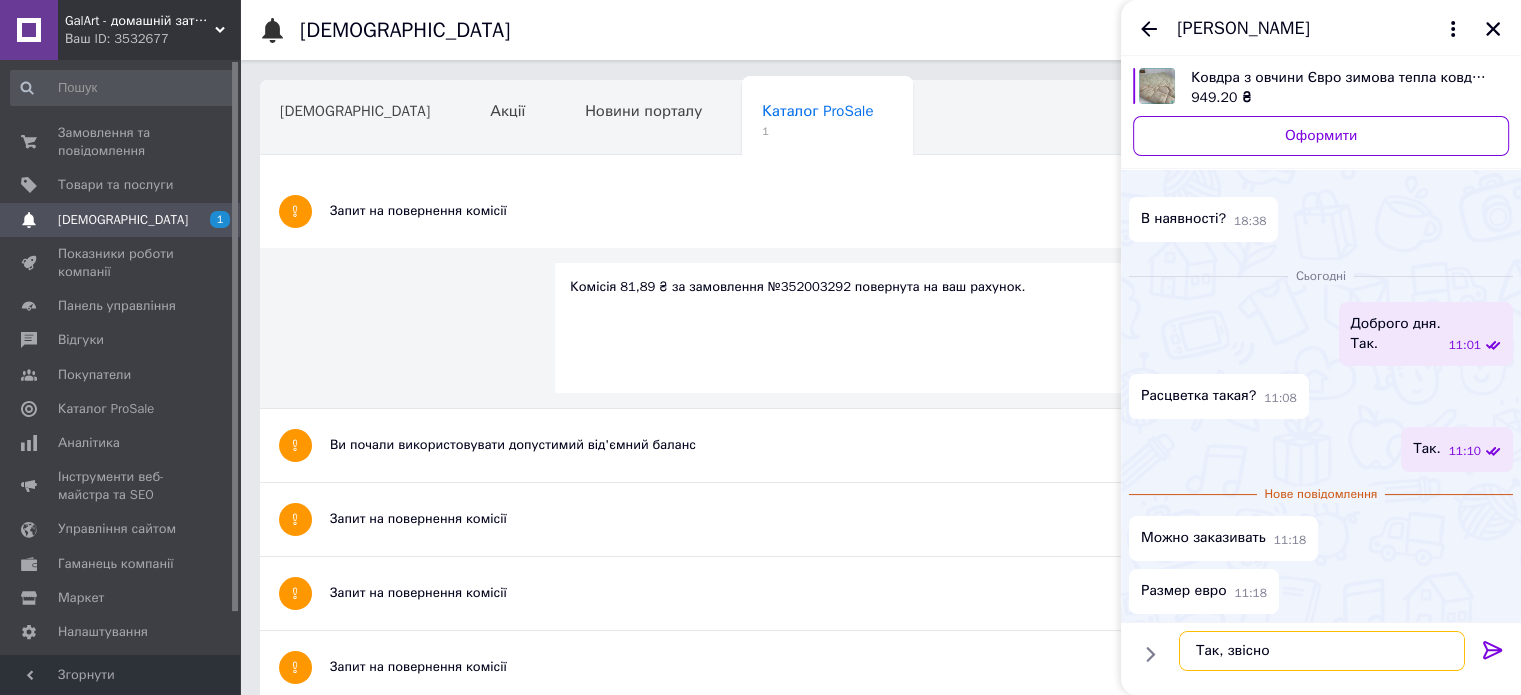 type 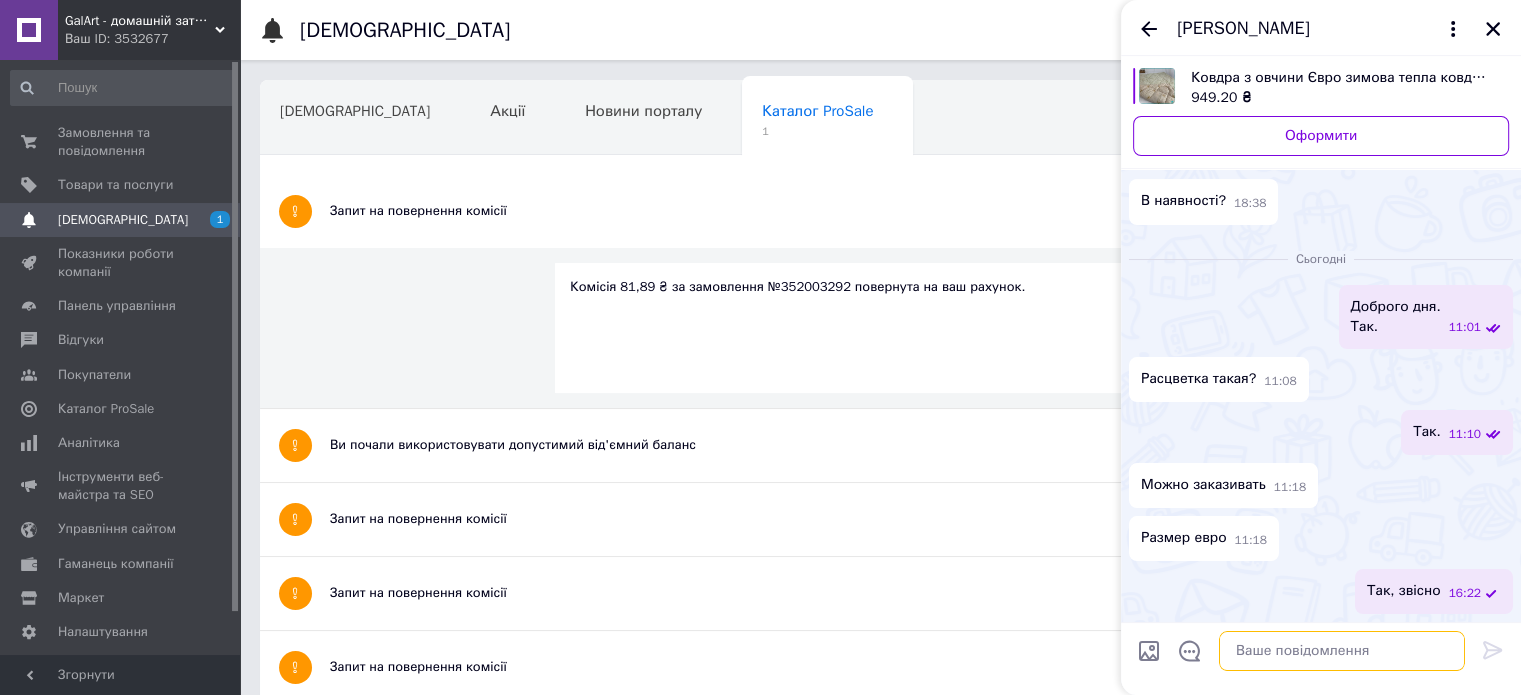 scroll, scrollTop: 50, scrollLeft: 0, axis: vertical 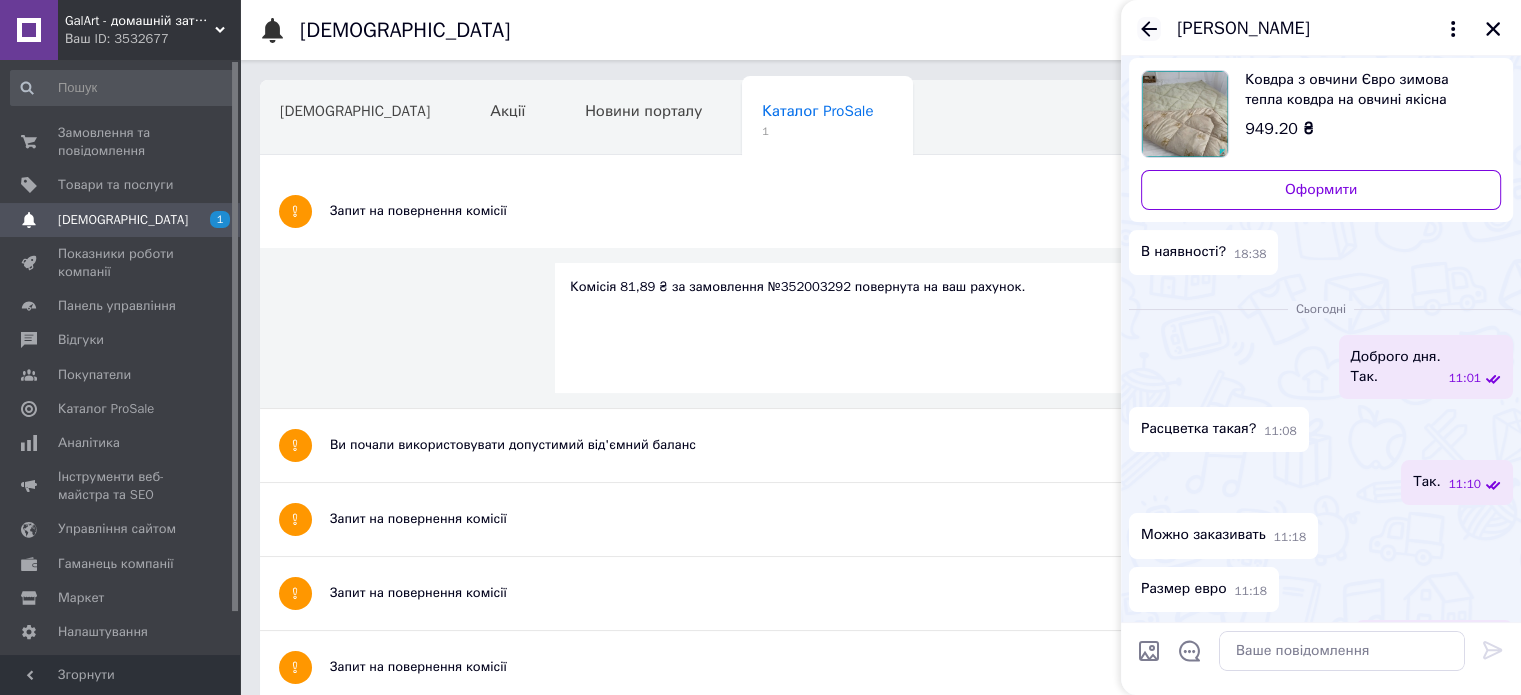 click 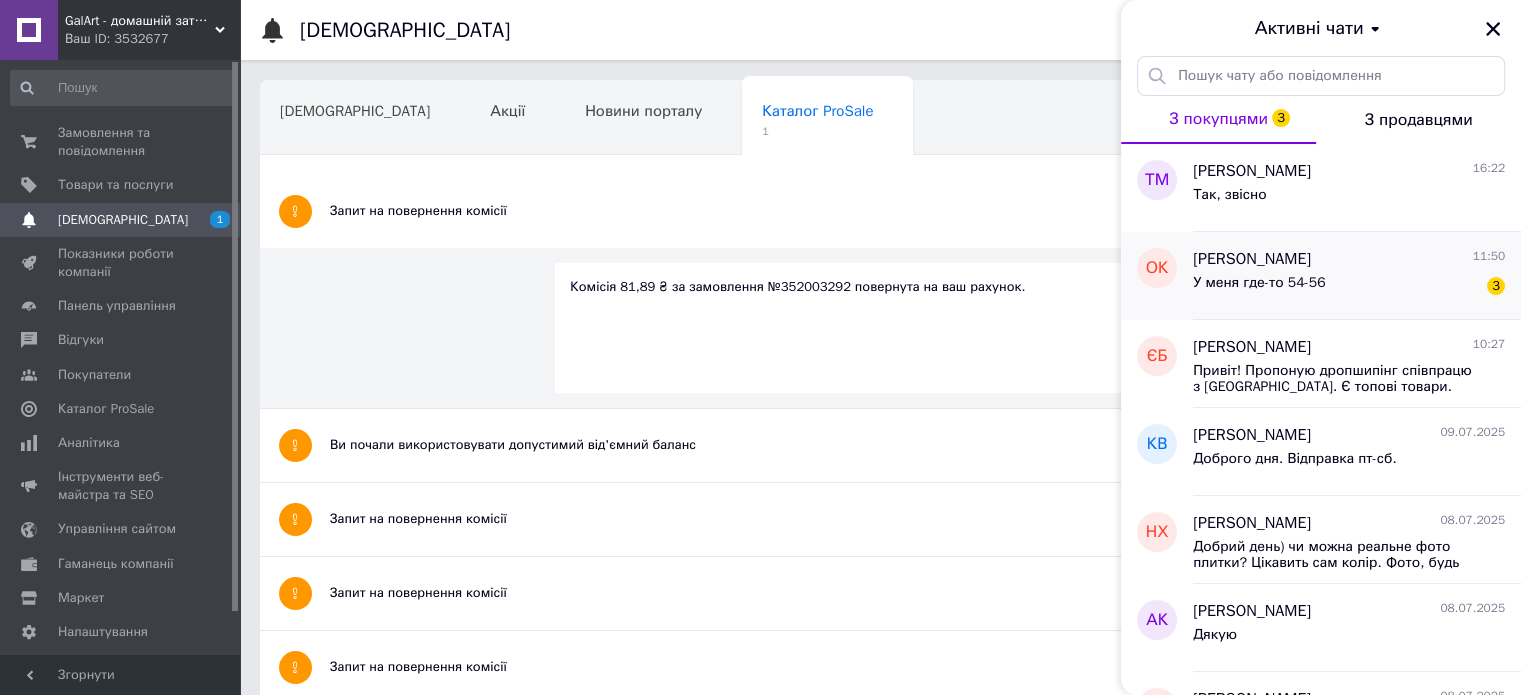 click on "Ольга Кнюпа" at bounding box center (1252, 259) 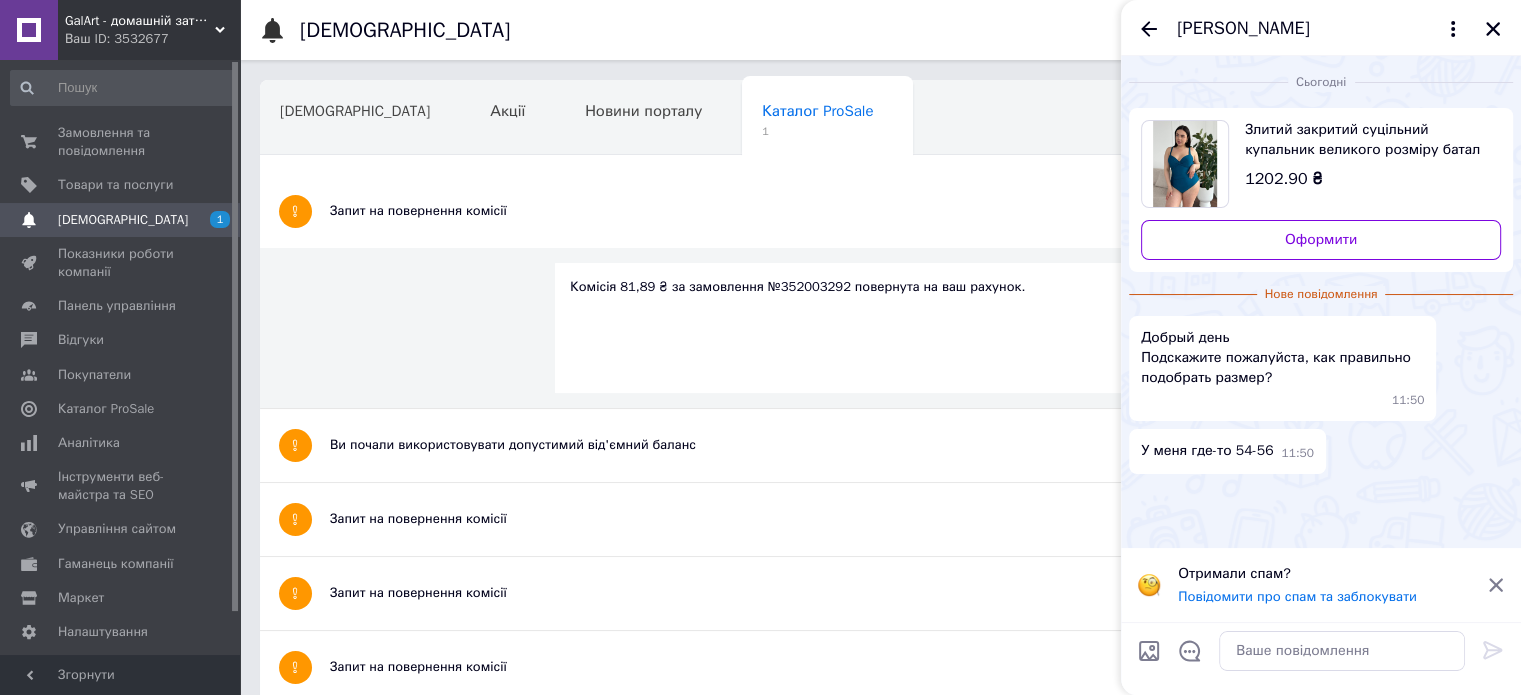 click on "1202.90 ₴" at bounding box center [1365, 179] 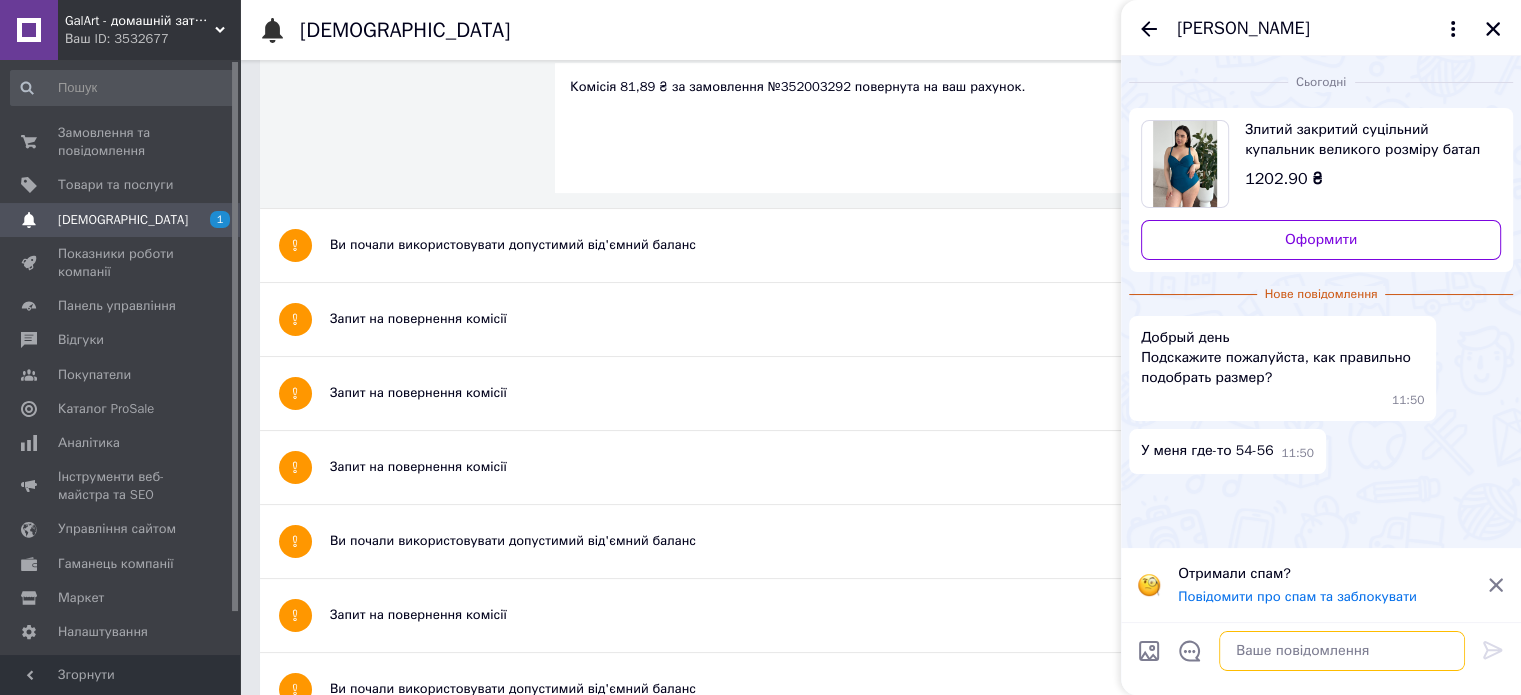 click at bounding box center (1342, 651) 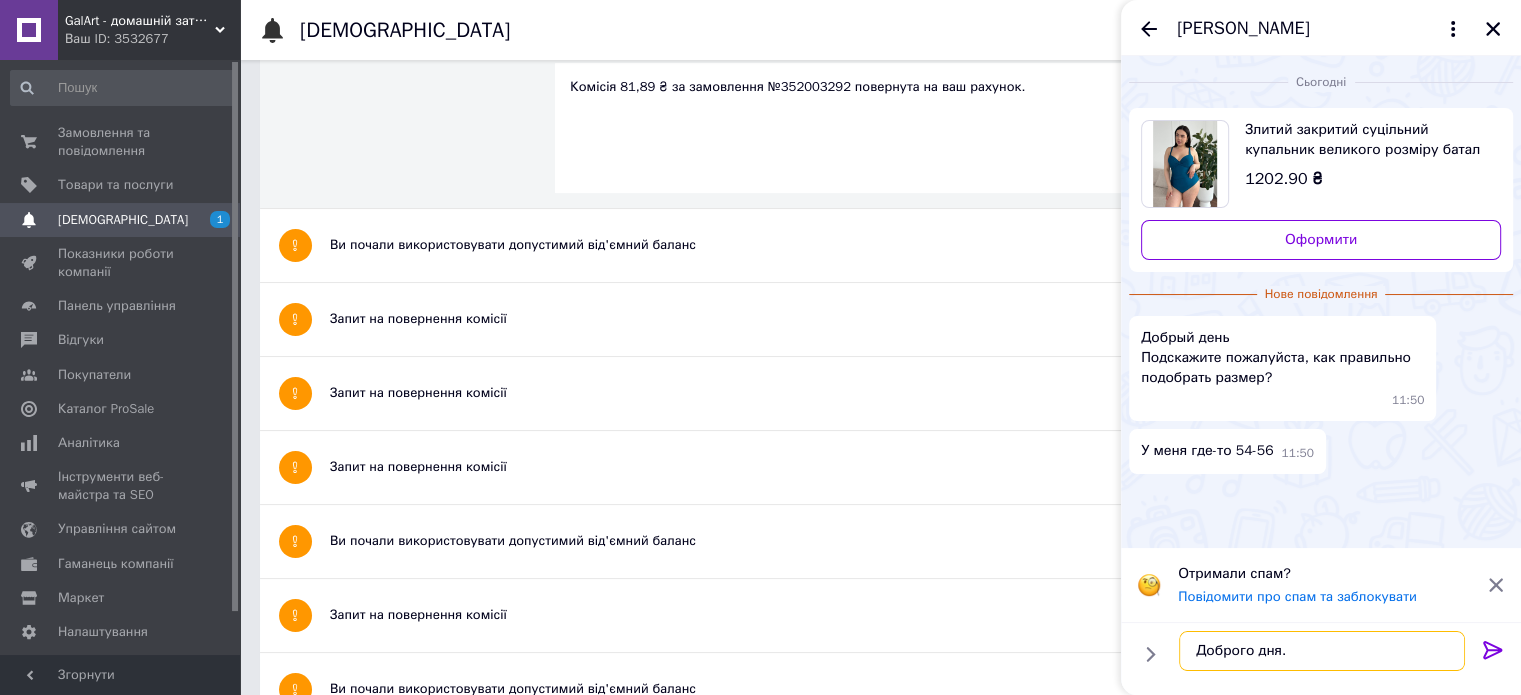 paste on "Розміри: XL-4XL
XL: груди 104-112, стегна 107-114
2XL: груди 110-118, стегна 114-122
3XL: груди 116-125, стегна 123-132
4XL: груди 123-132, стегна 132-140" 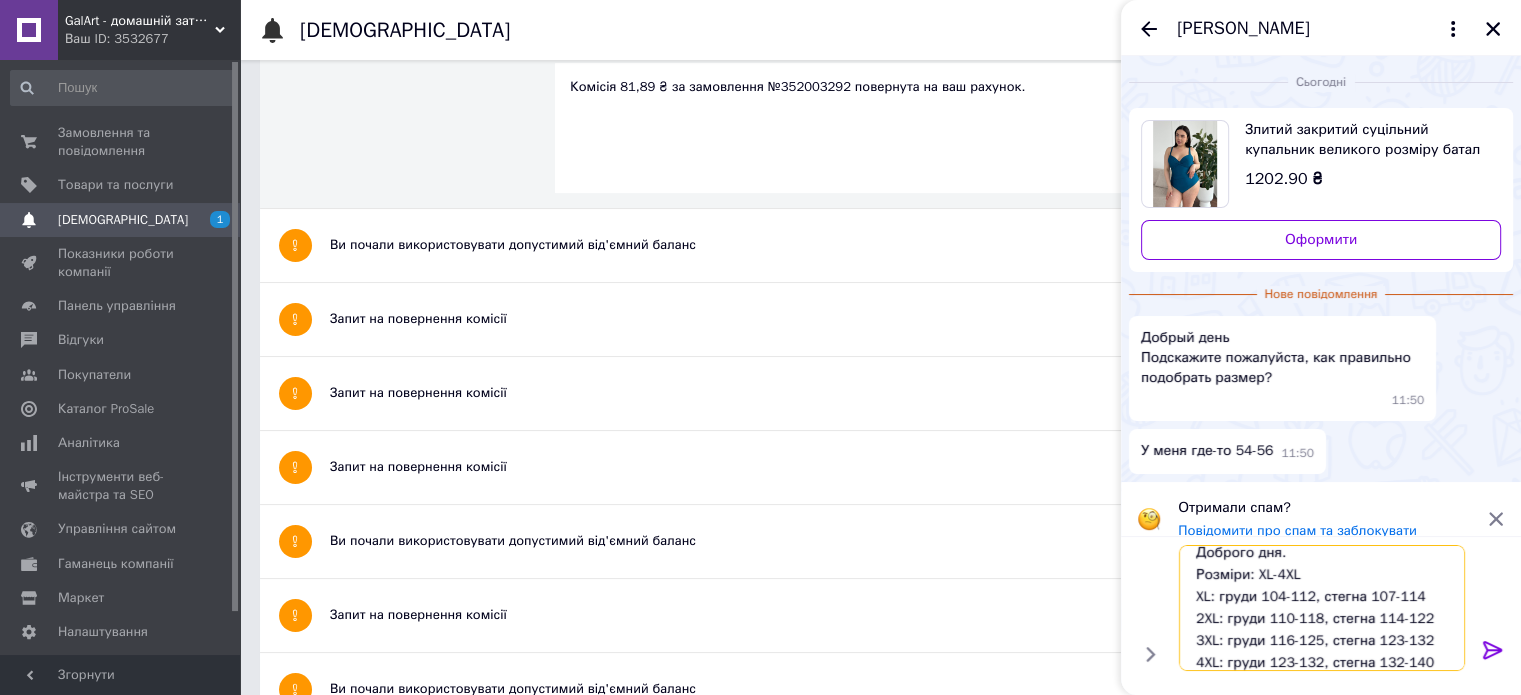 scroll, scrollTop: 13, scrollLeft: 0, axis: vertical 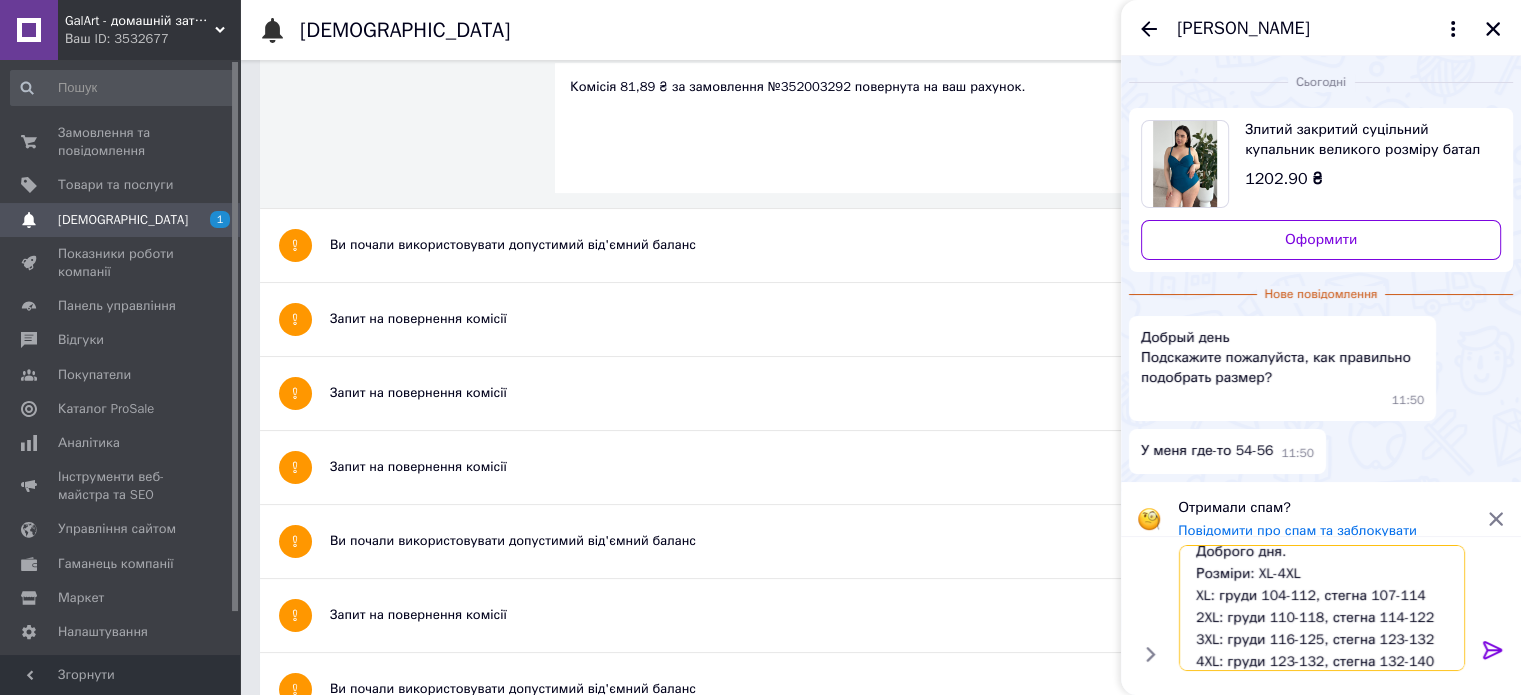 type 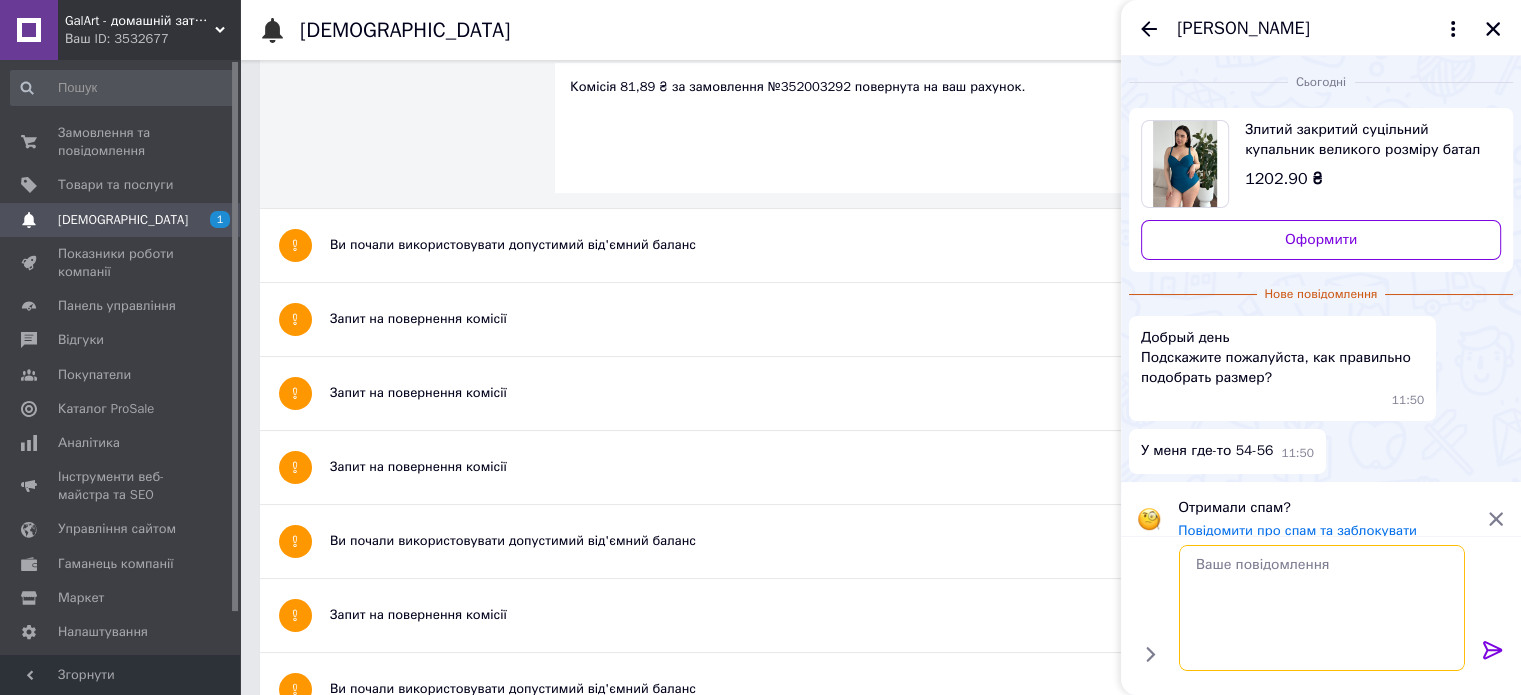 scroll, scrollTop: 0, scrollLeft: 0, axis: both 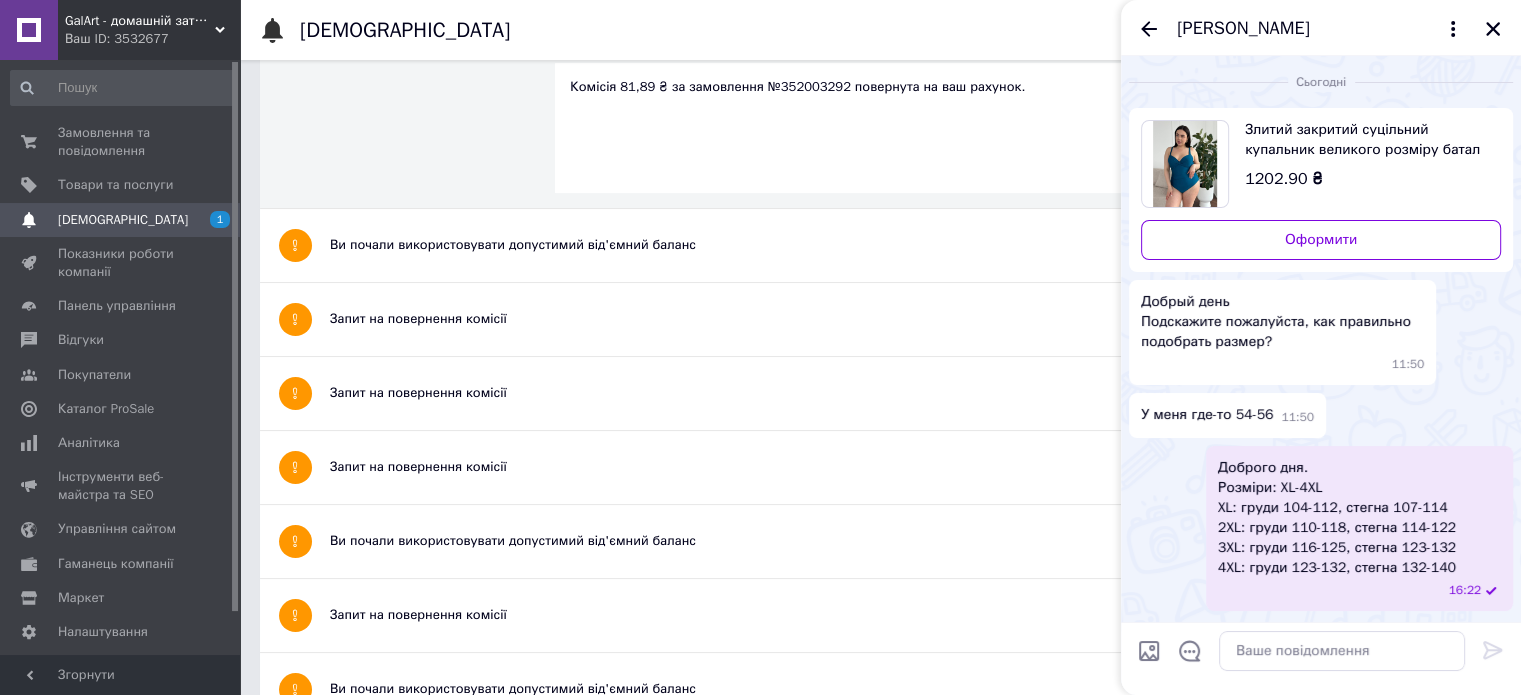 click on "Ольга Кнюпа" at bounding box center [1243, 29] 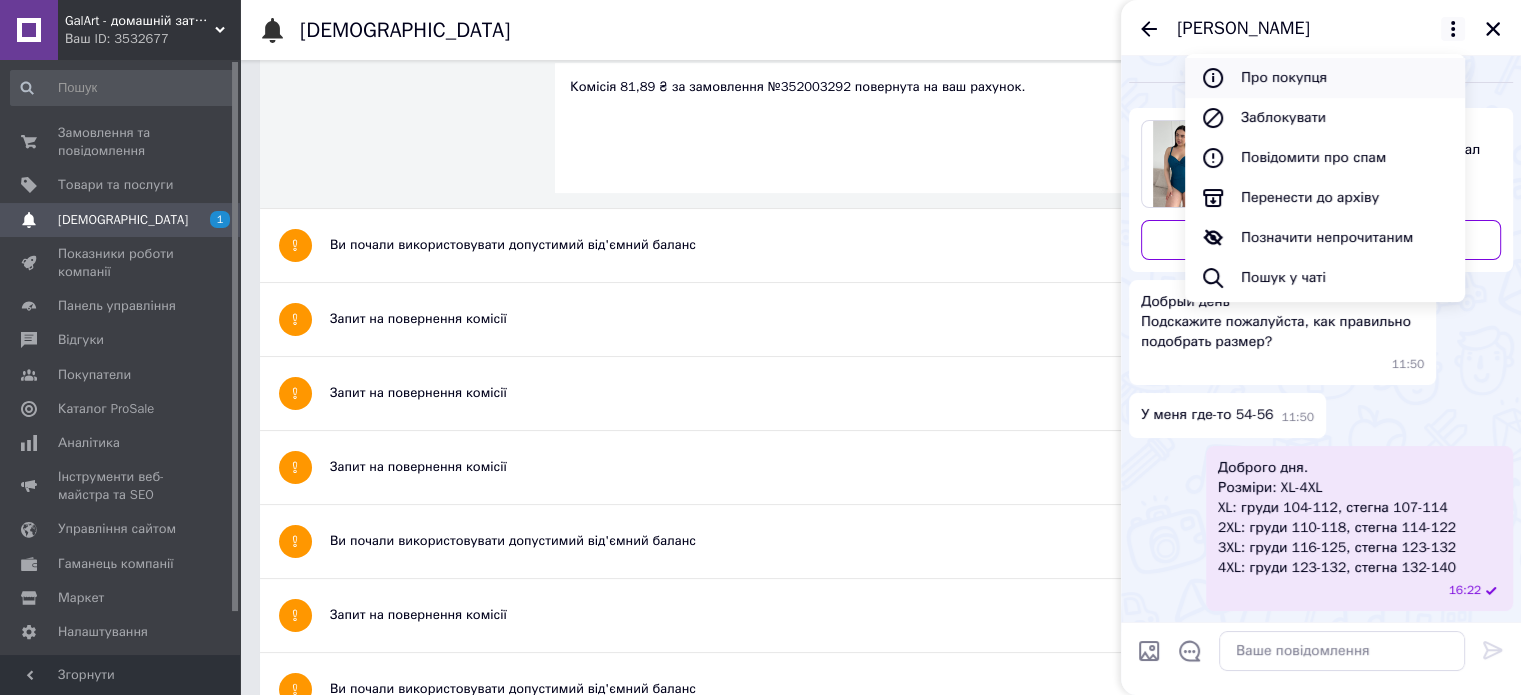 click on "Про покупця" at bounding box center [1325, 78] 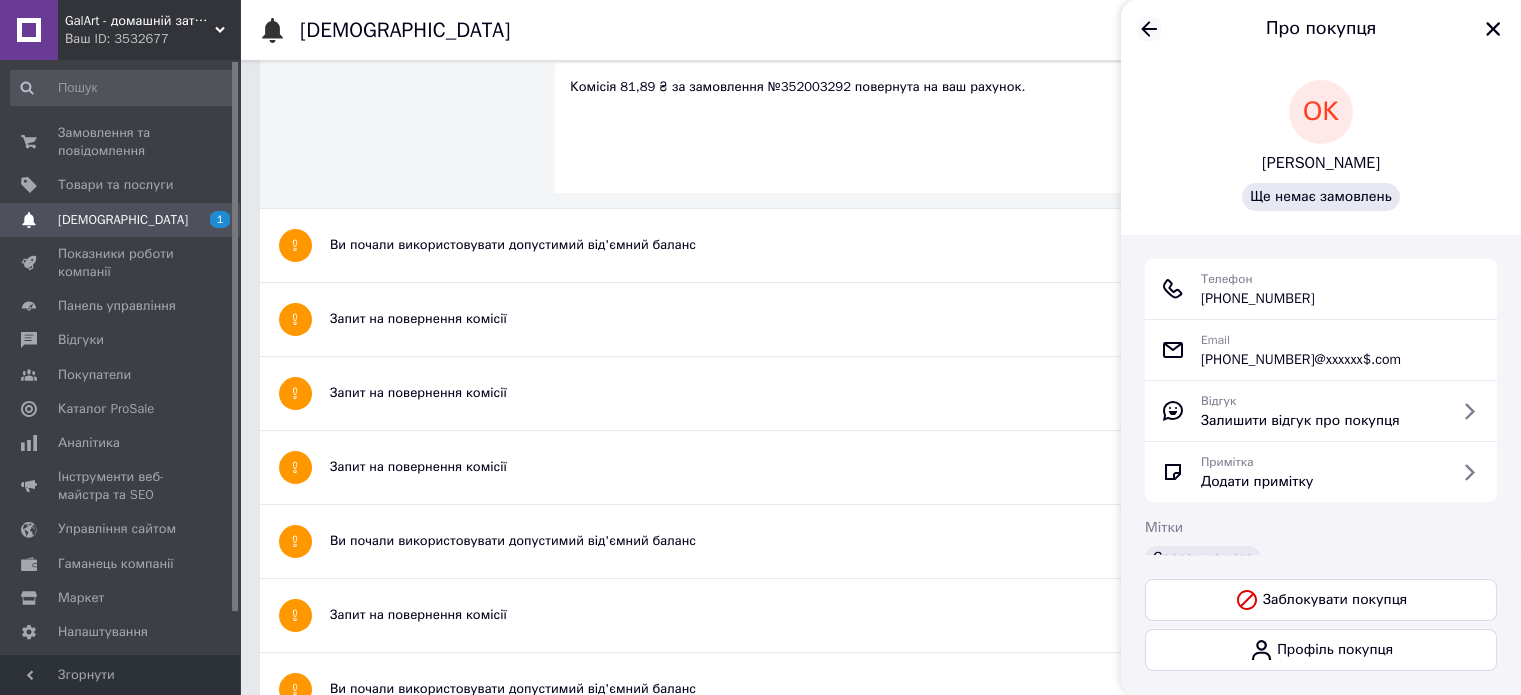click 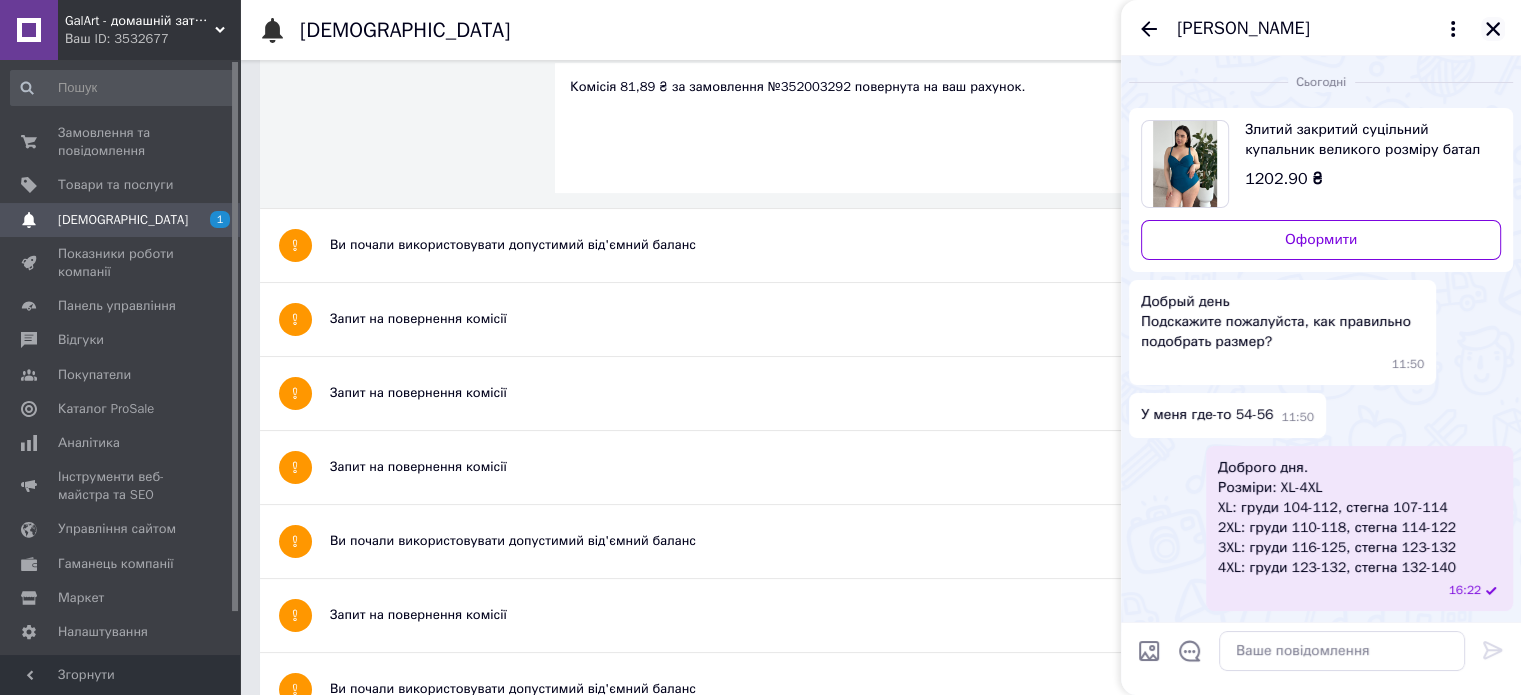 click 